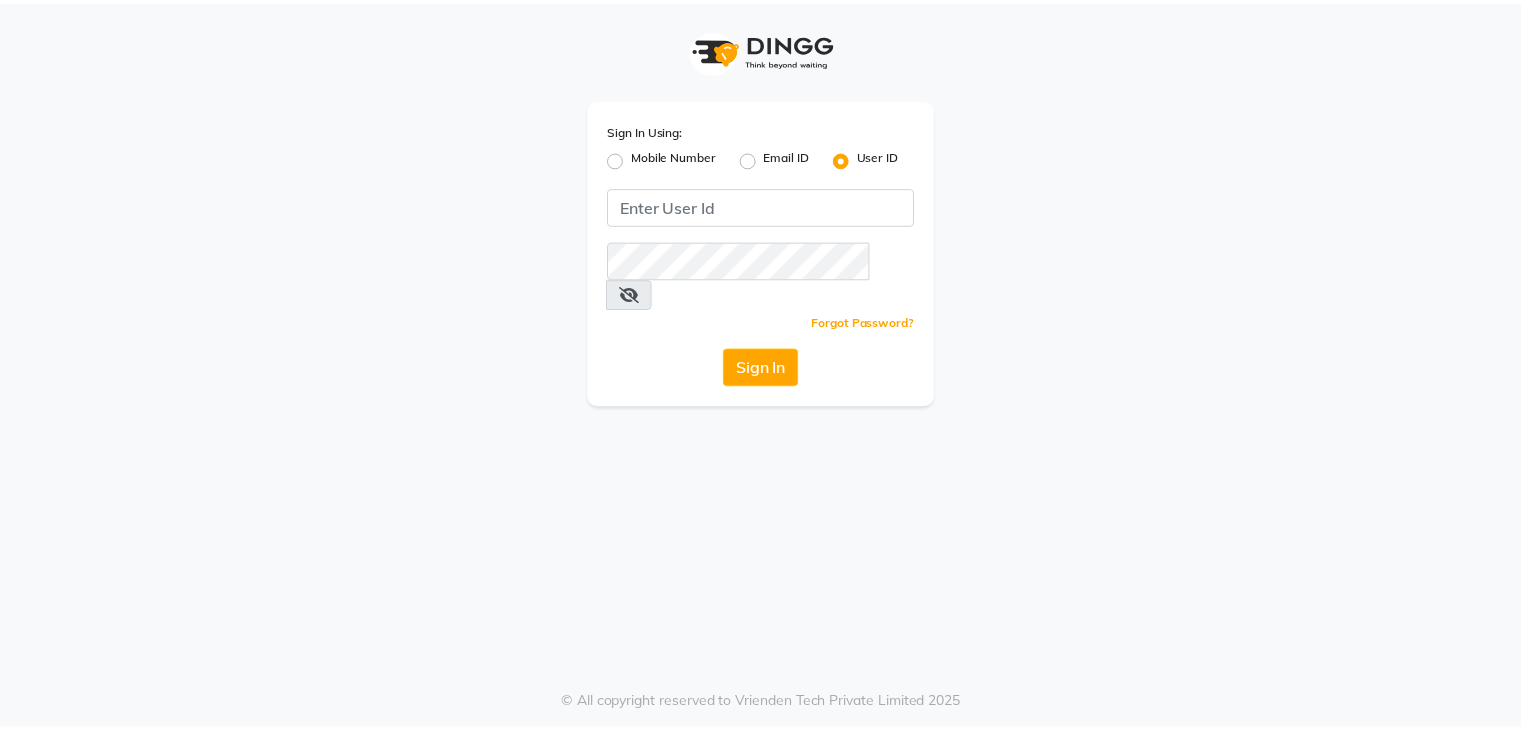 scroll, scrollTop: 0, scrollLeft: 0, axis: both 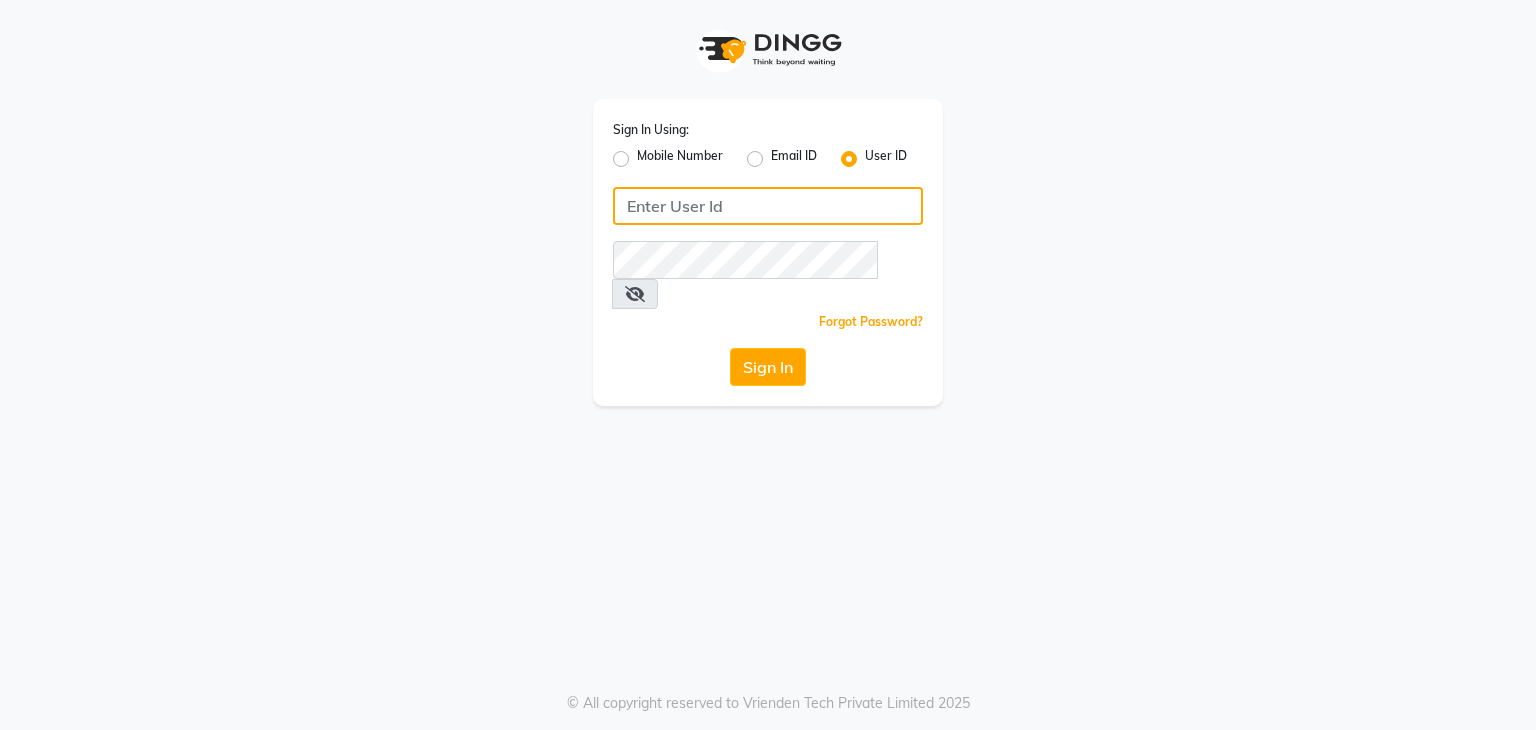 type on "9256811117" 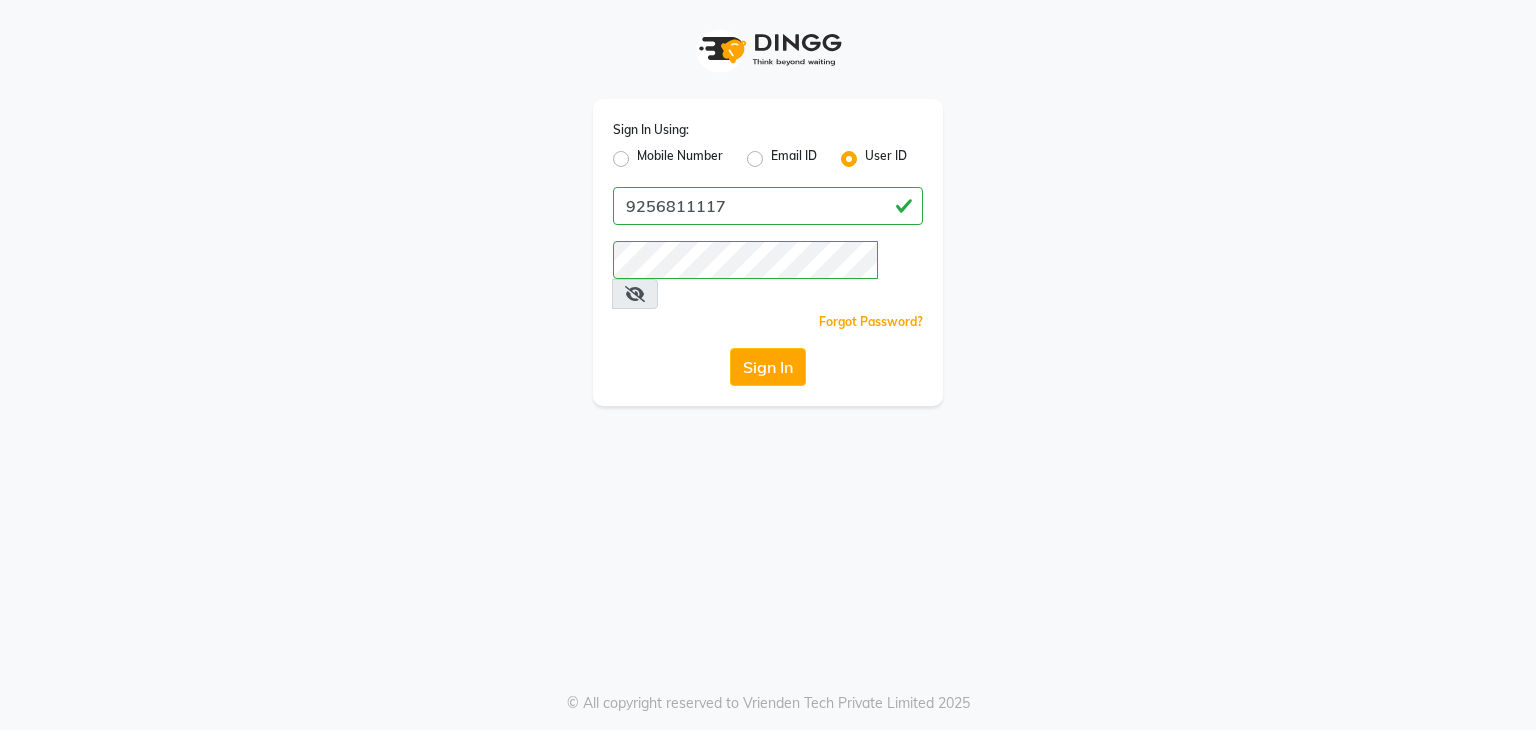 click at bounding box center [635, 294] 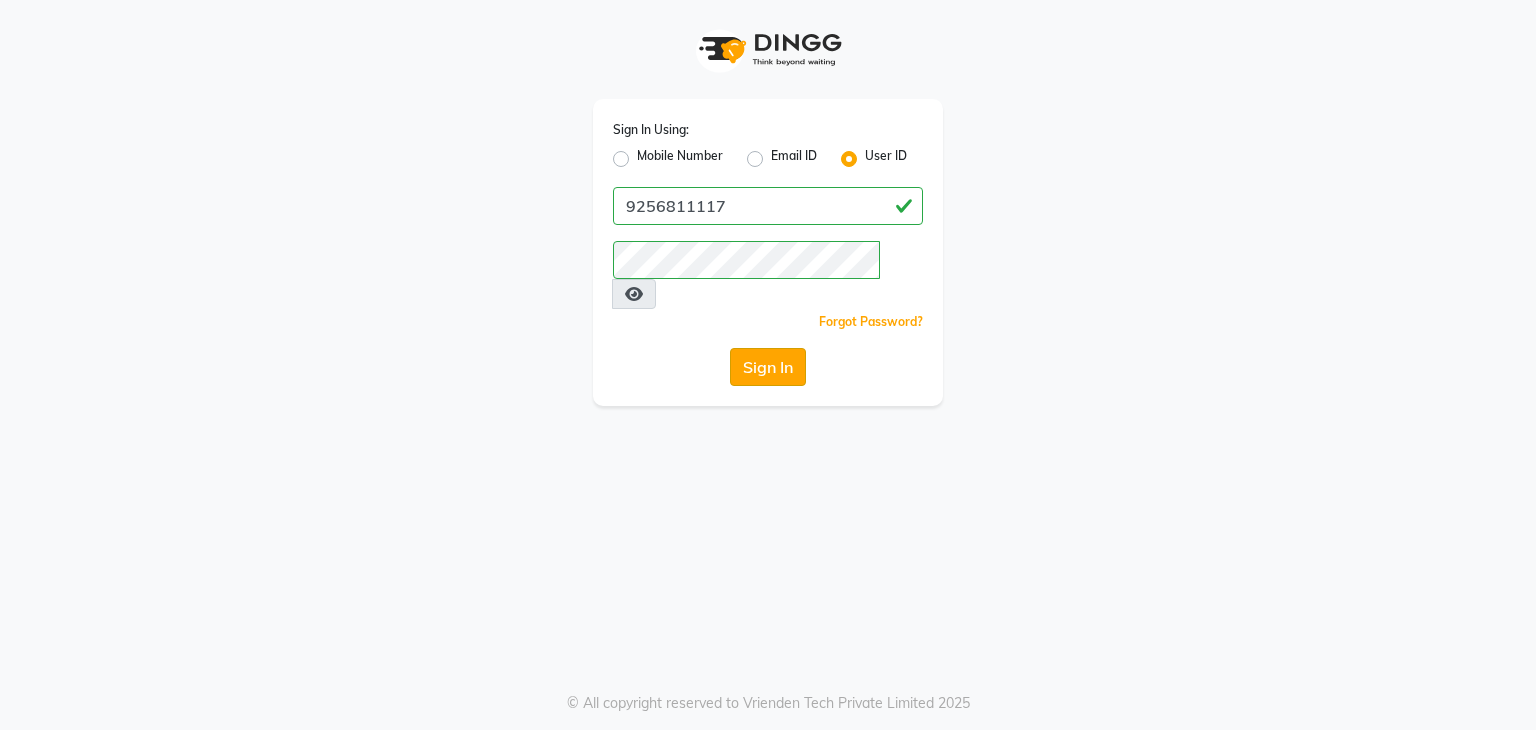 click on "Sign In" 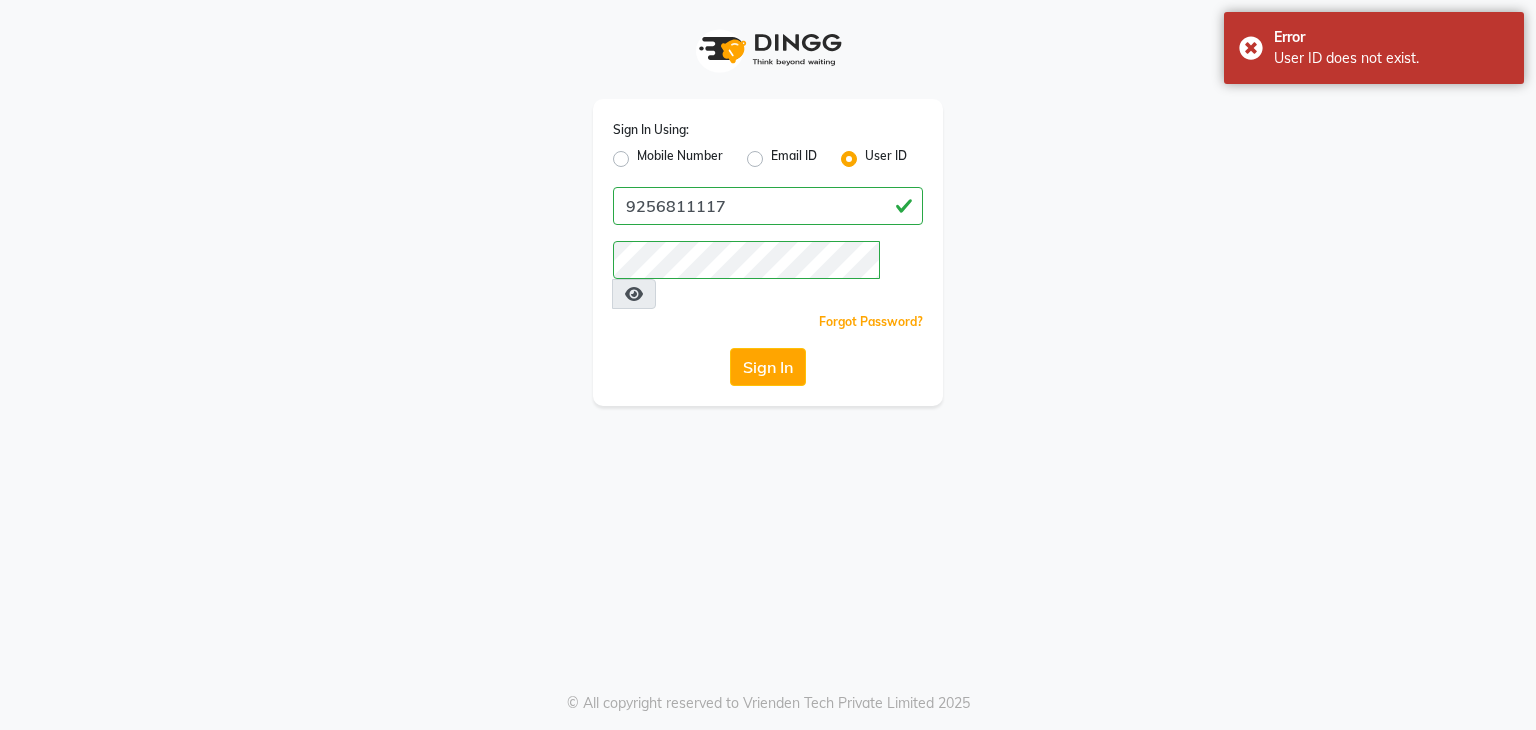 click on "Mobile Number" 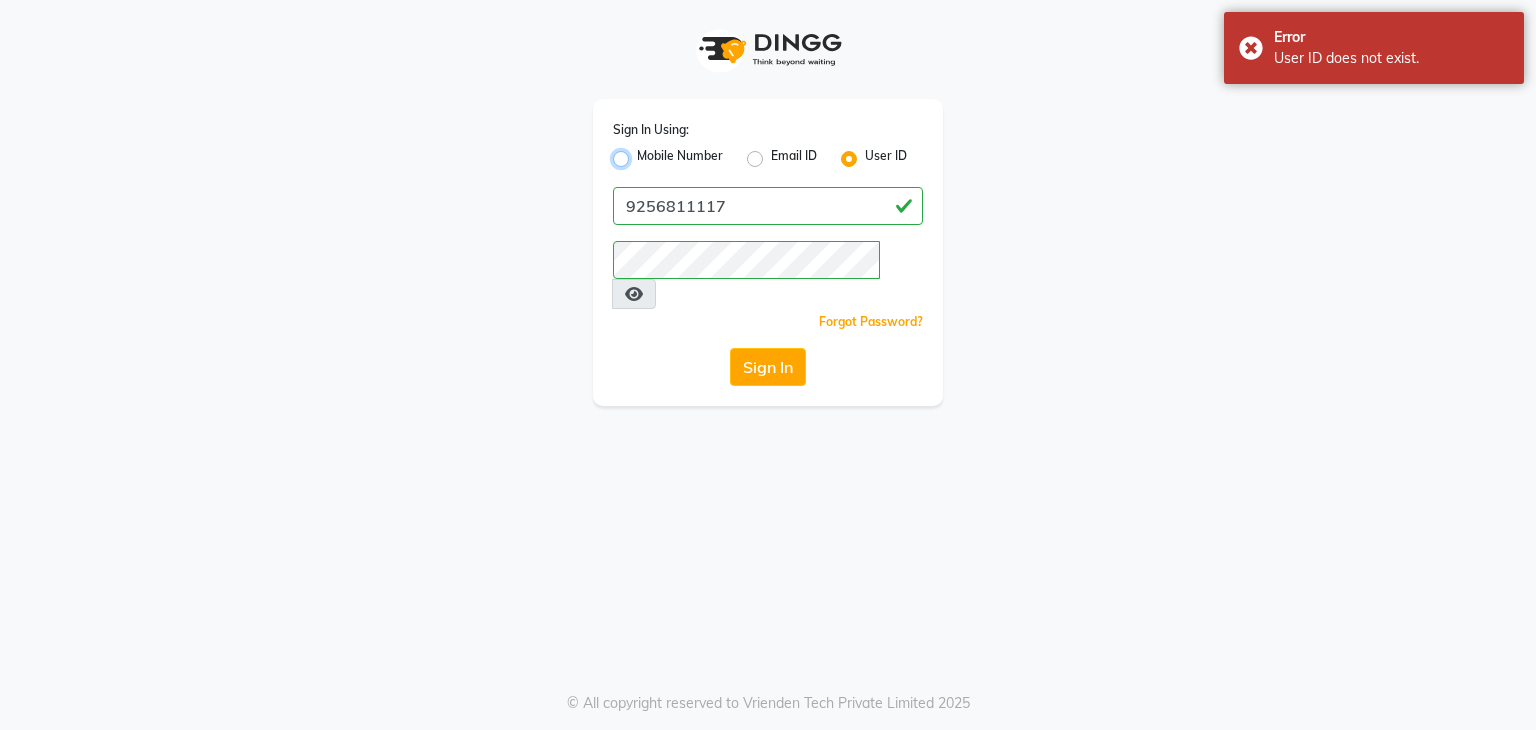 click on "Mobile Number" at bounding box center (643, 153) 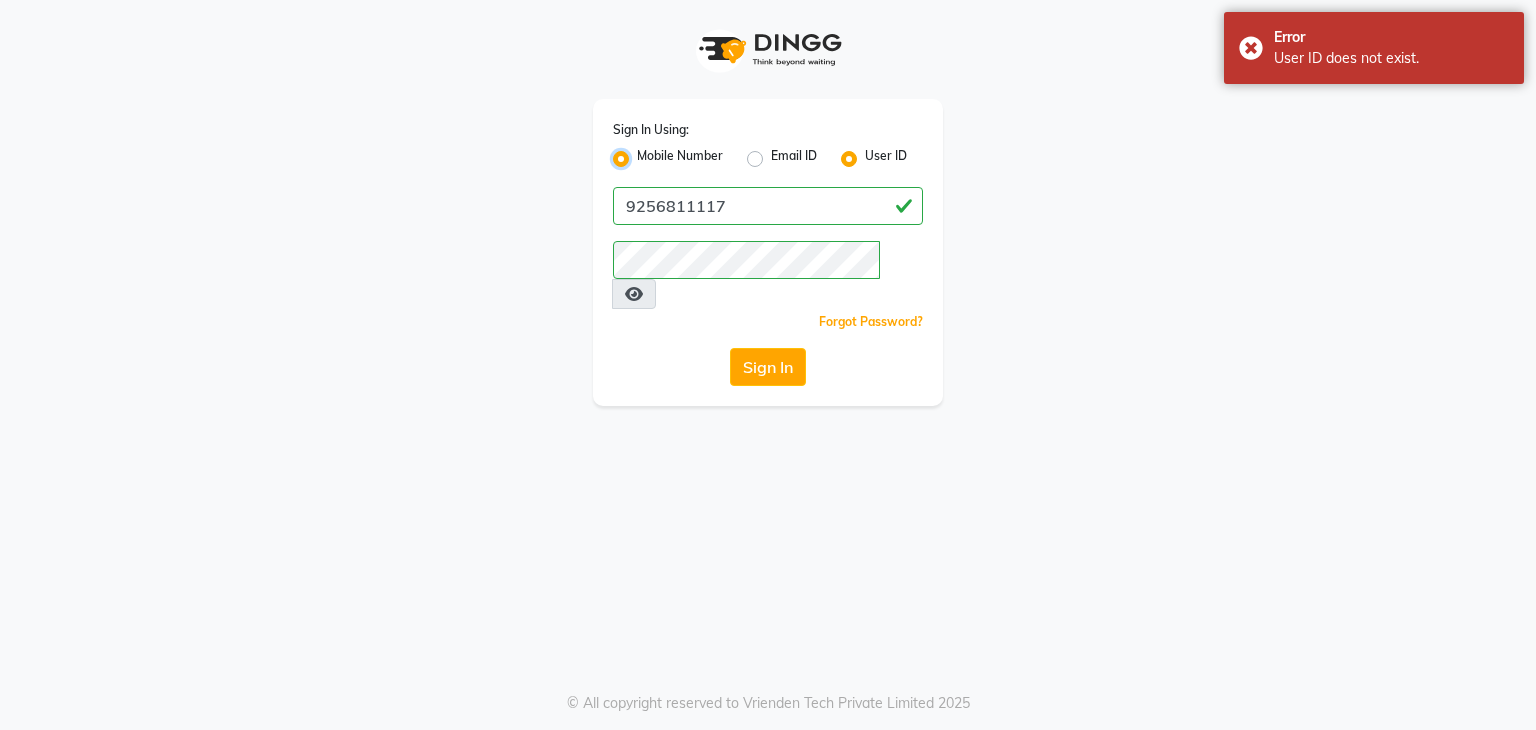 radio on "false" 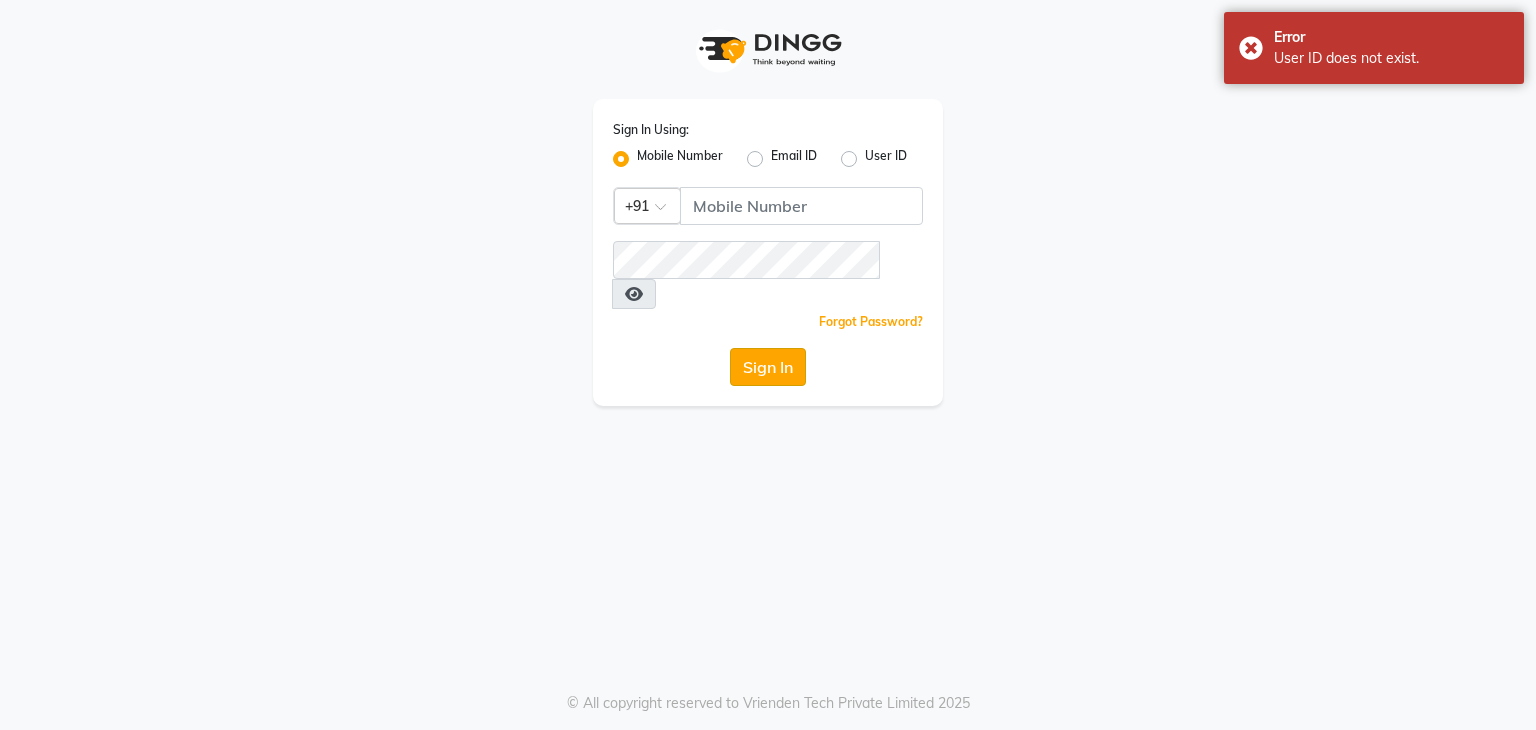 click on "Sign In" 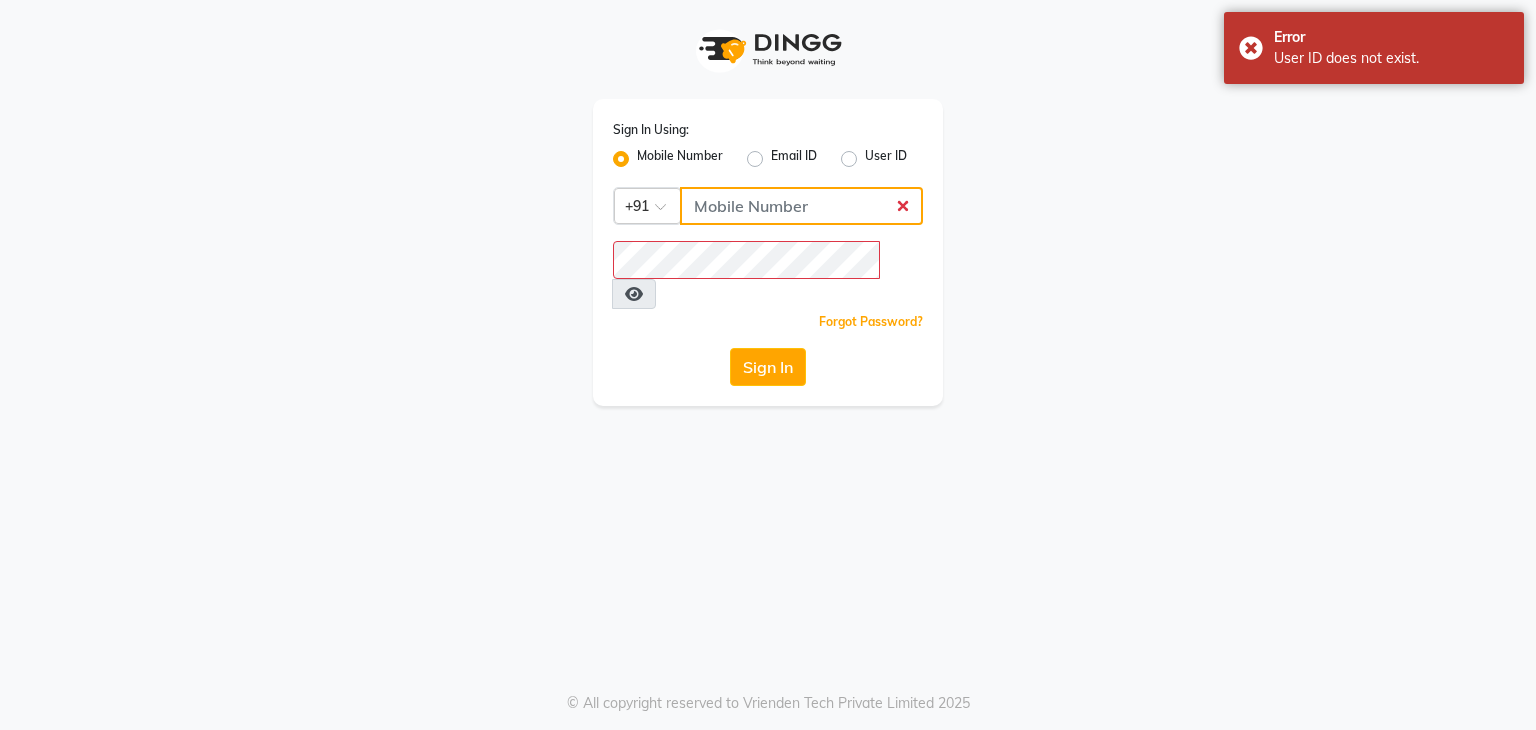click 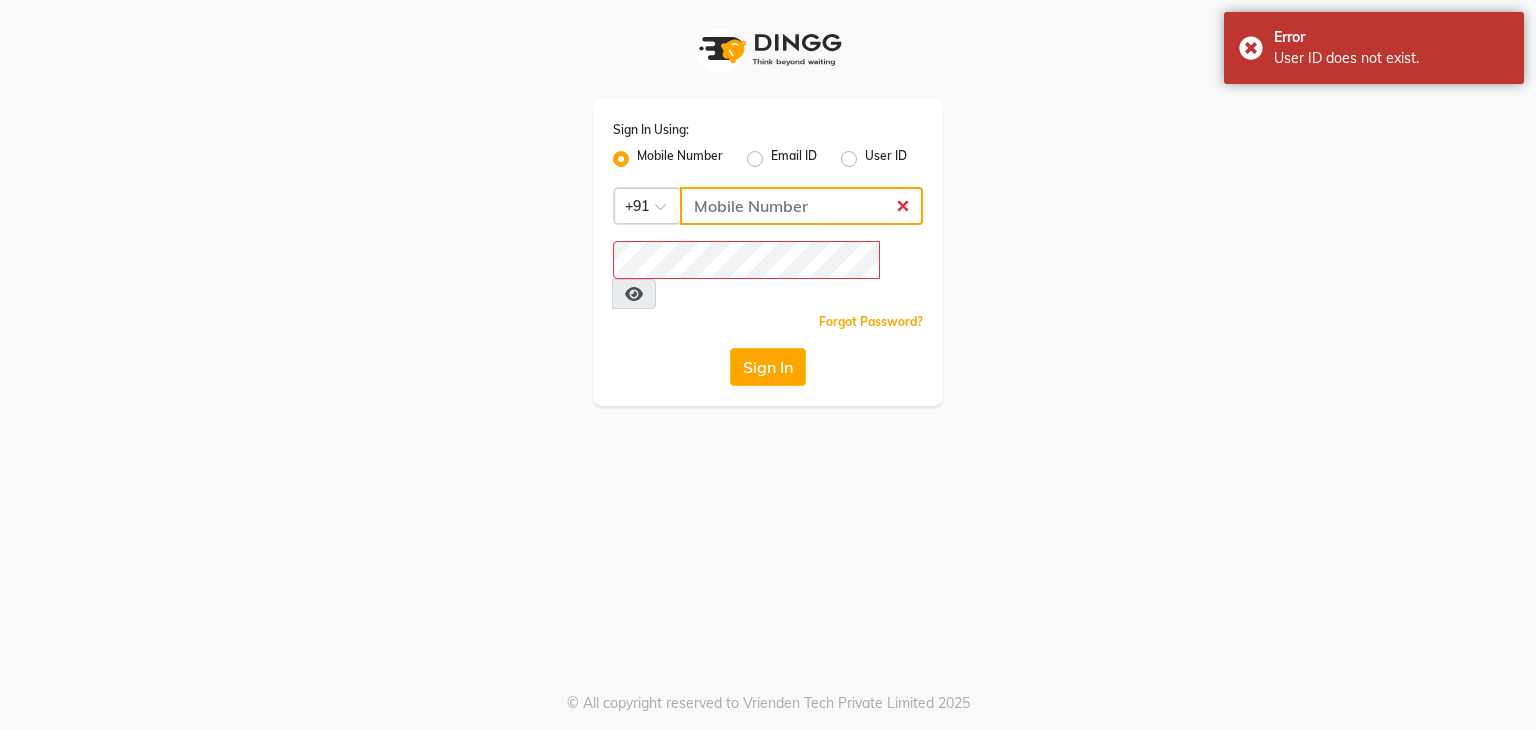 type on "9256811117" 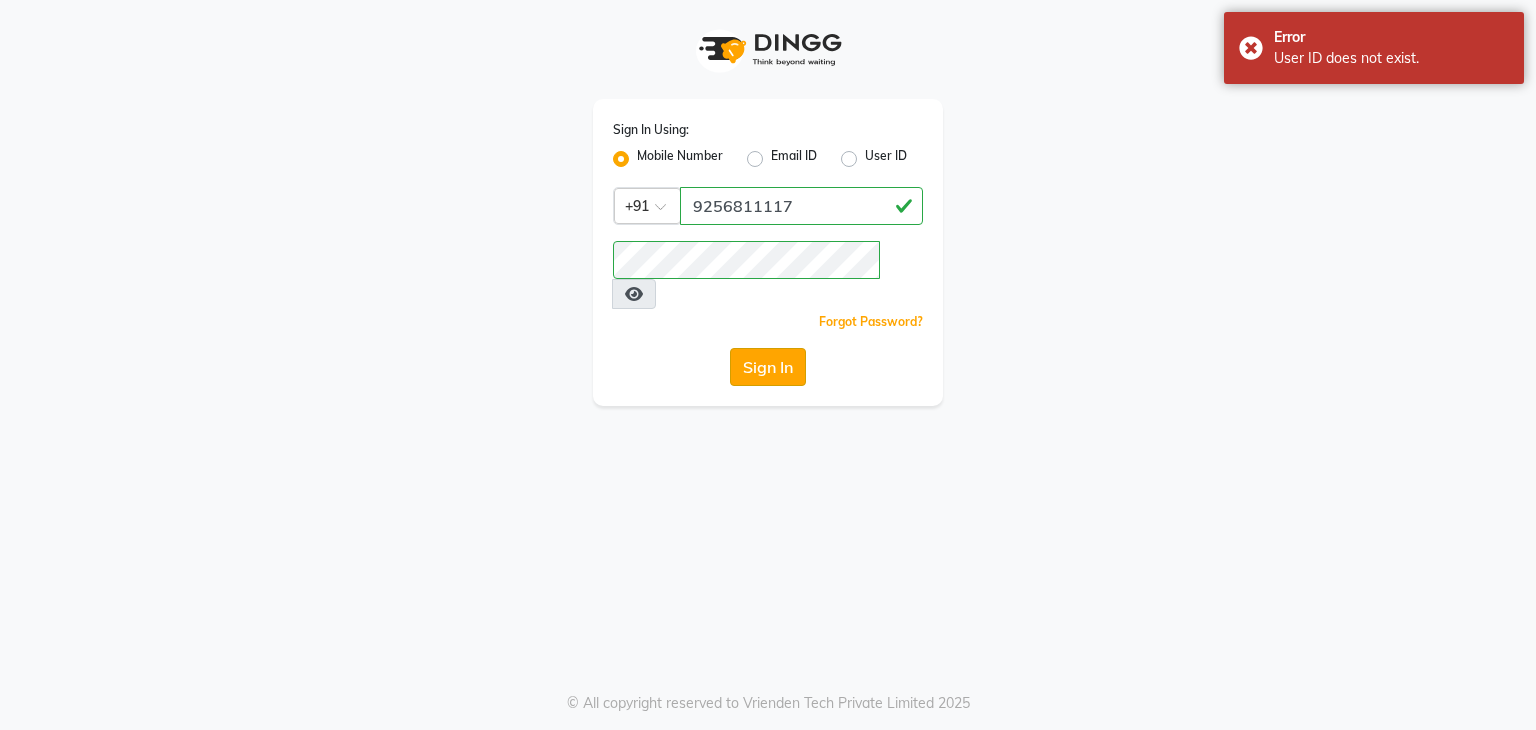 click on "Sign In" 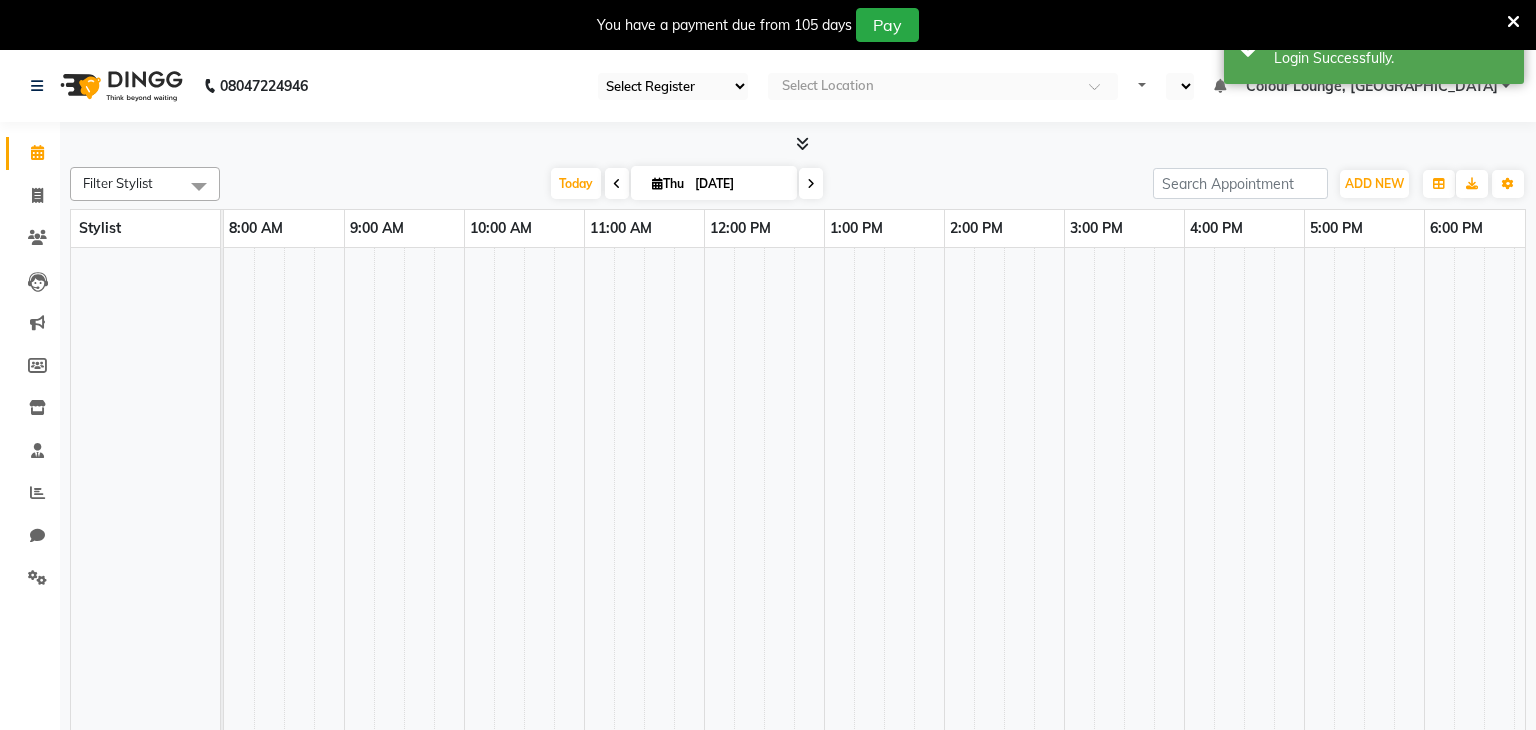 select on "83" 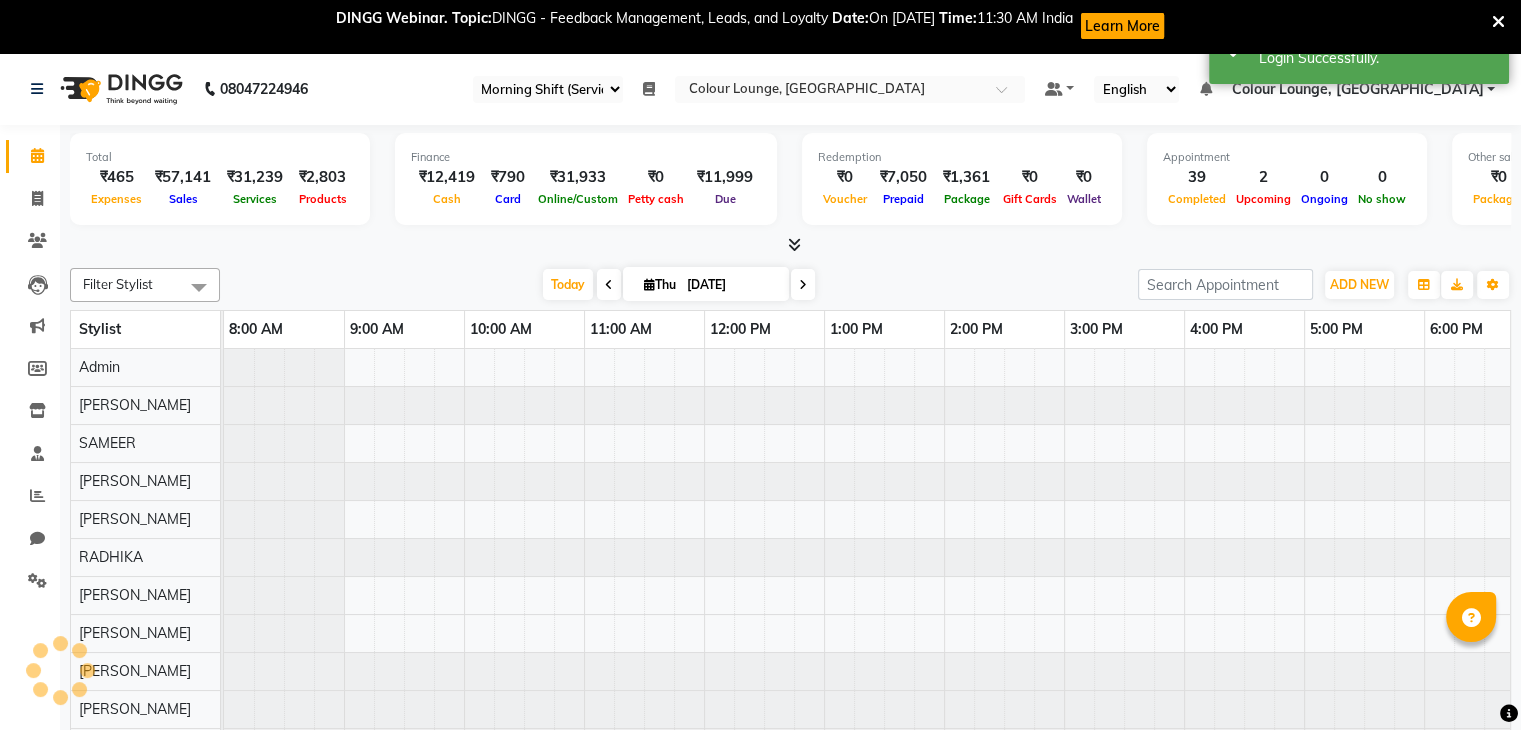 scroll, scrollTop: 0, scrollLeft: 276, axis: horizontal 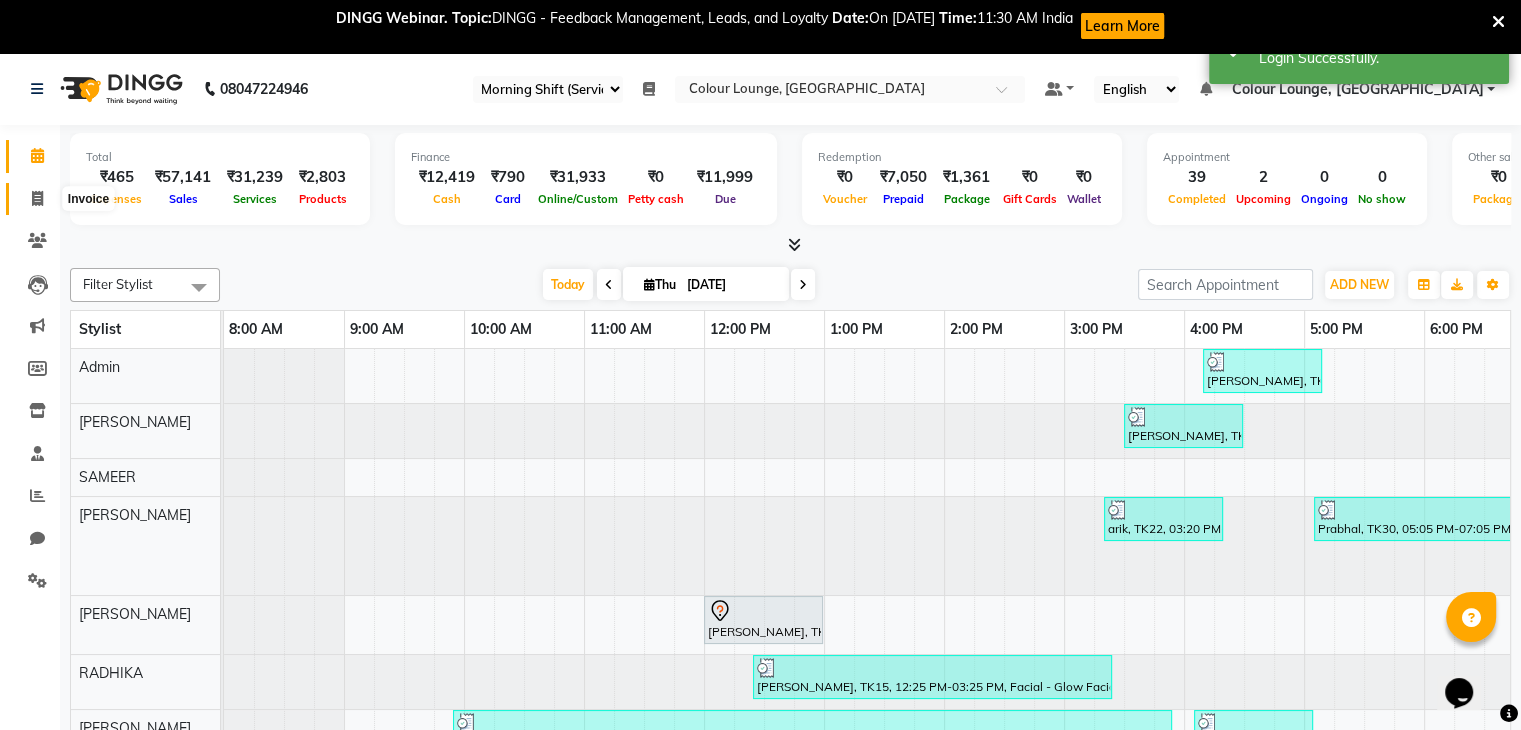 click 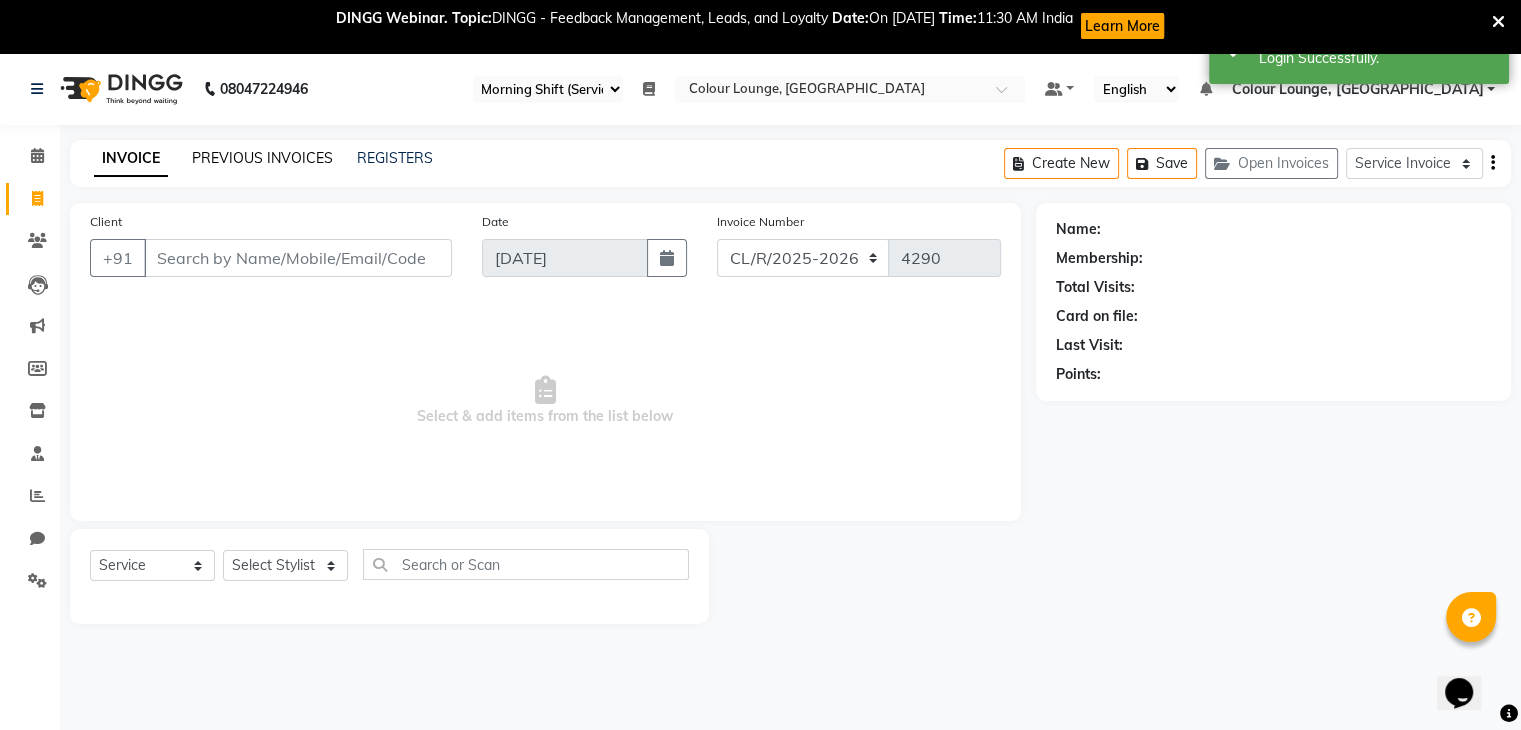 click on "PREVIOUS INVOICES" 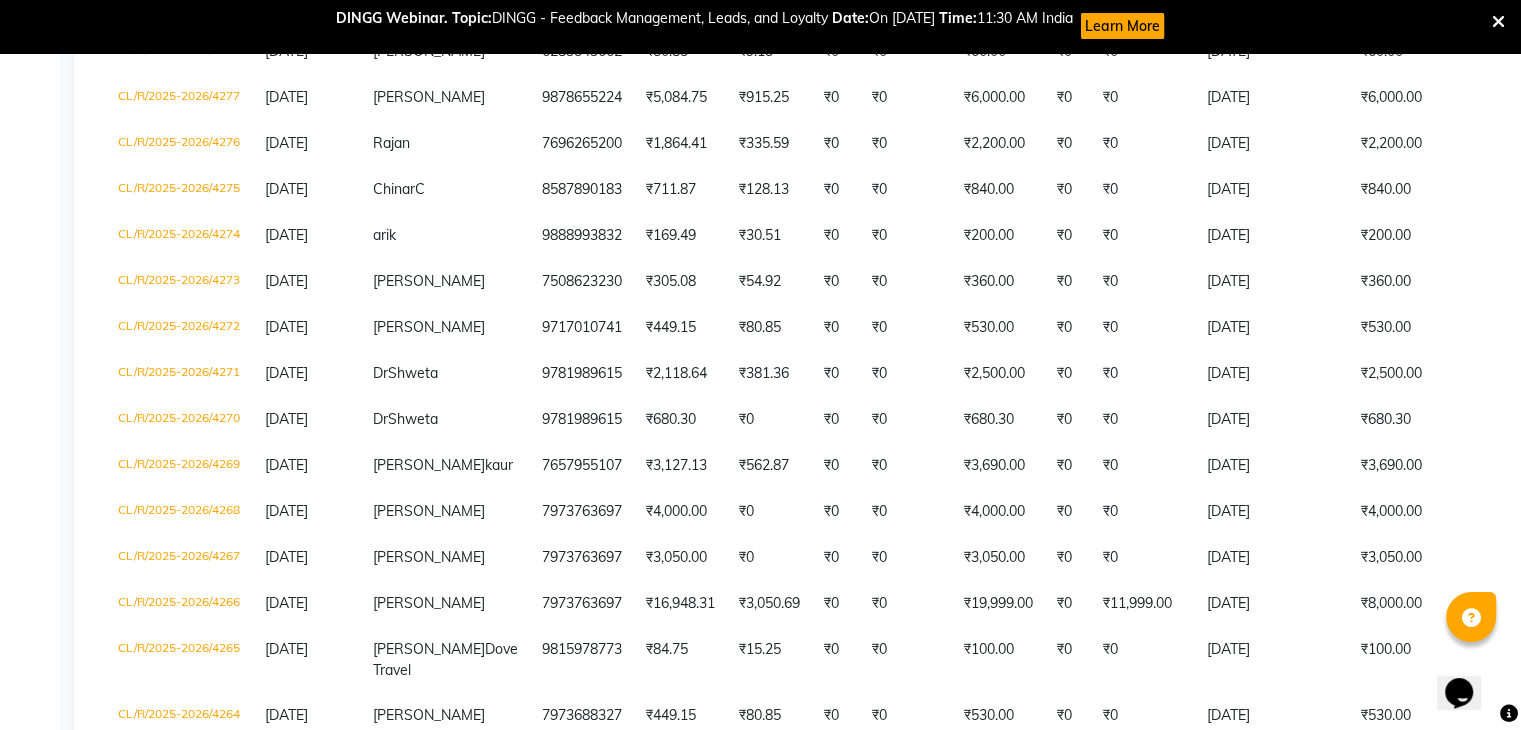 scroll, scrollTop: 1015, scrollLeft: 0, axis: vertical 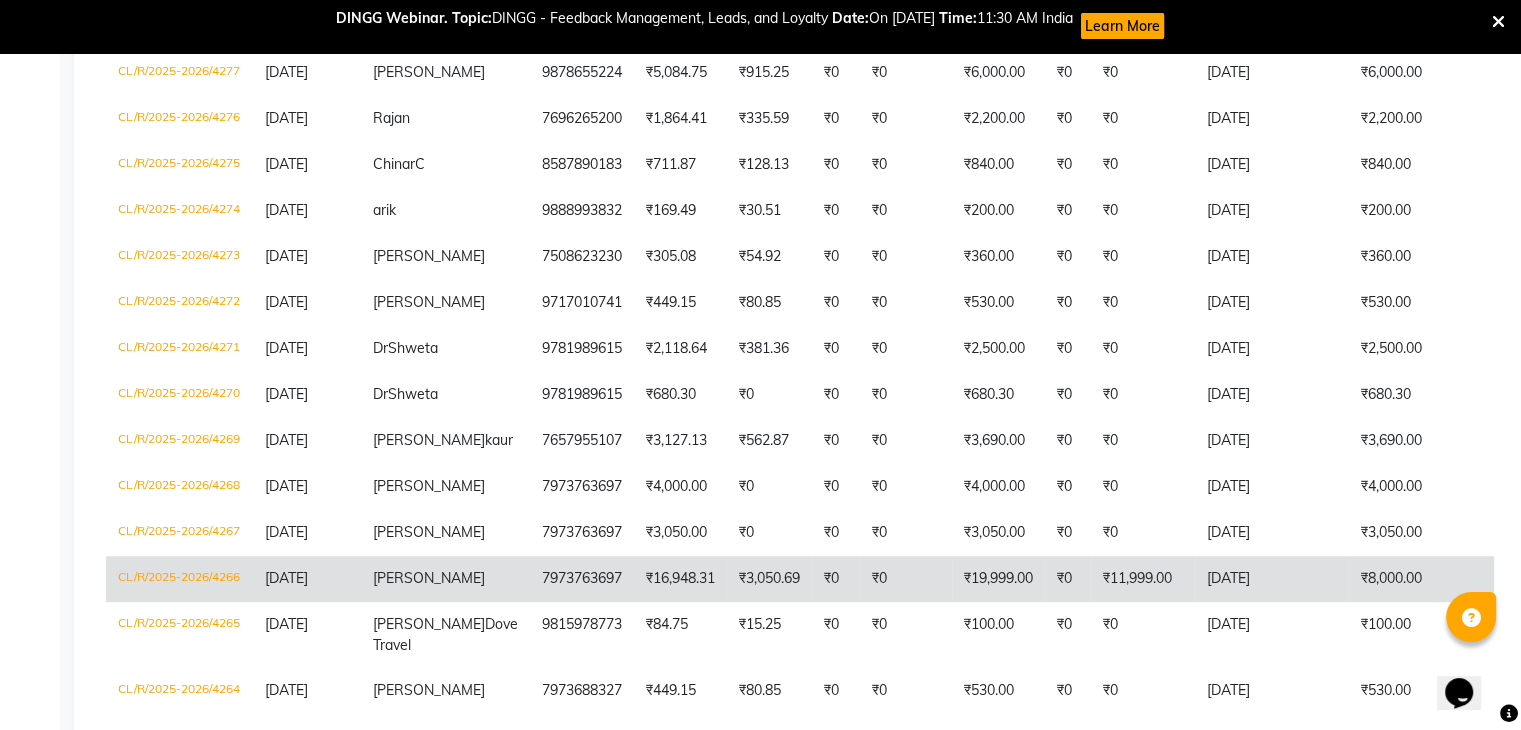 click on "₹0" 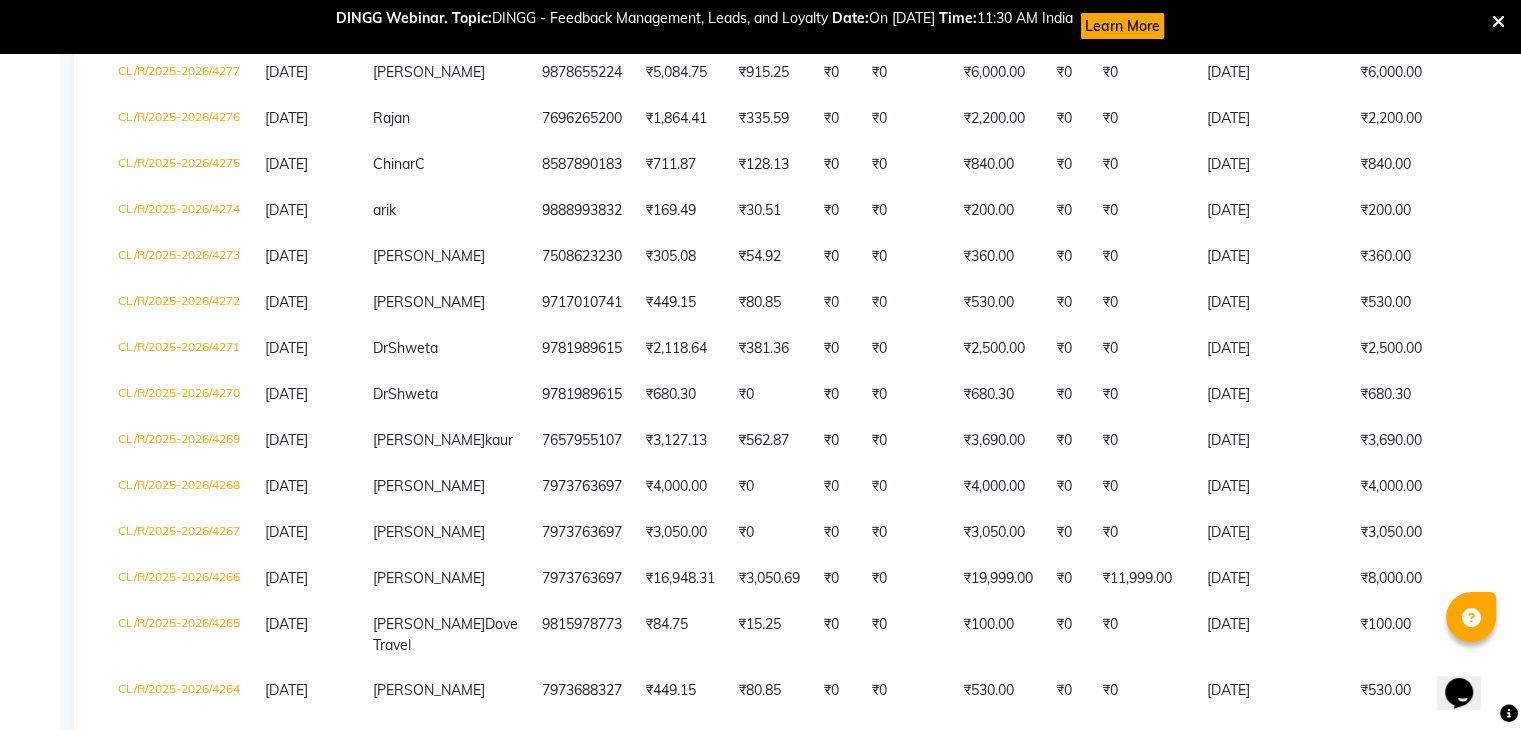 scroll, scrollTop: 0, scrollLeft: 0, axis: both 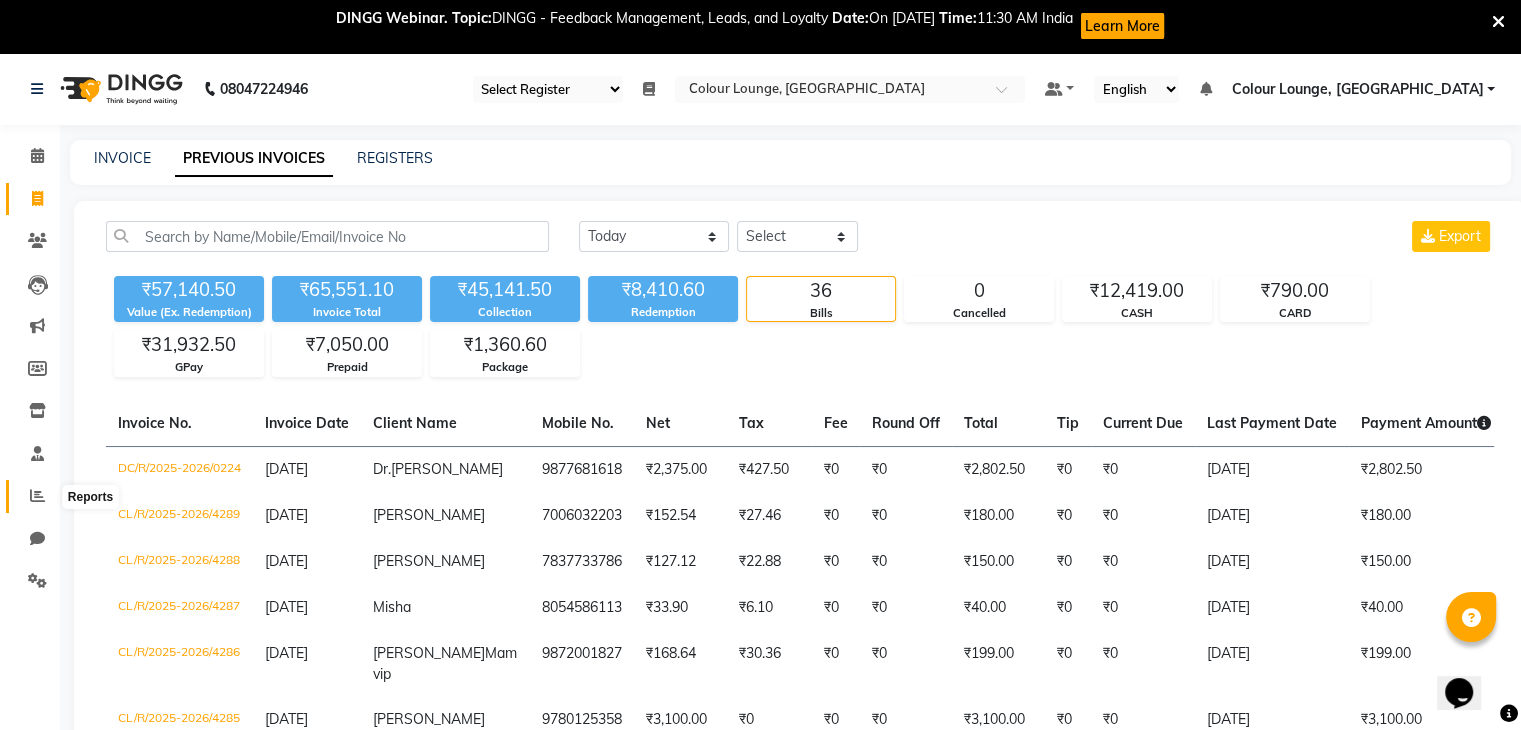 click 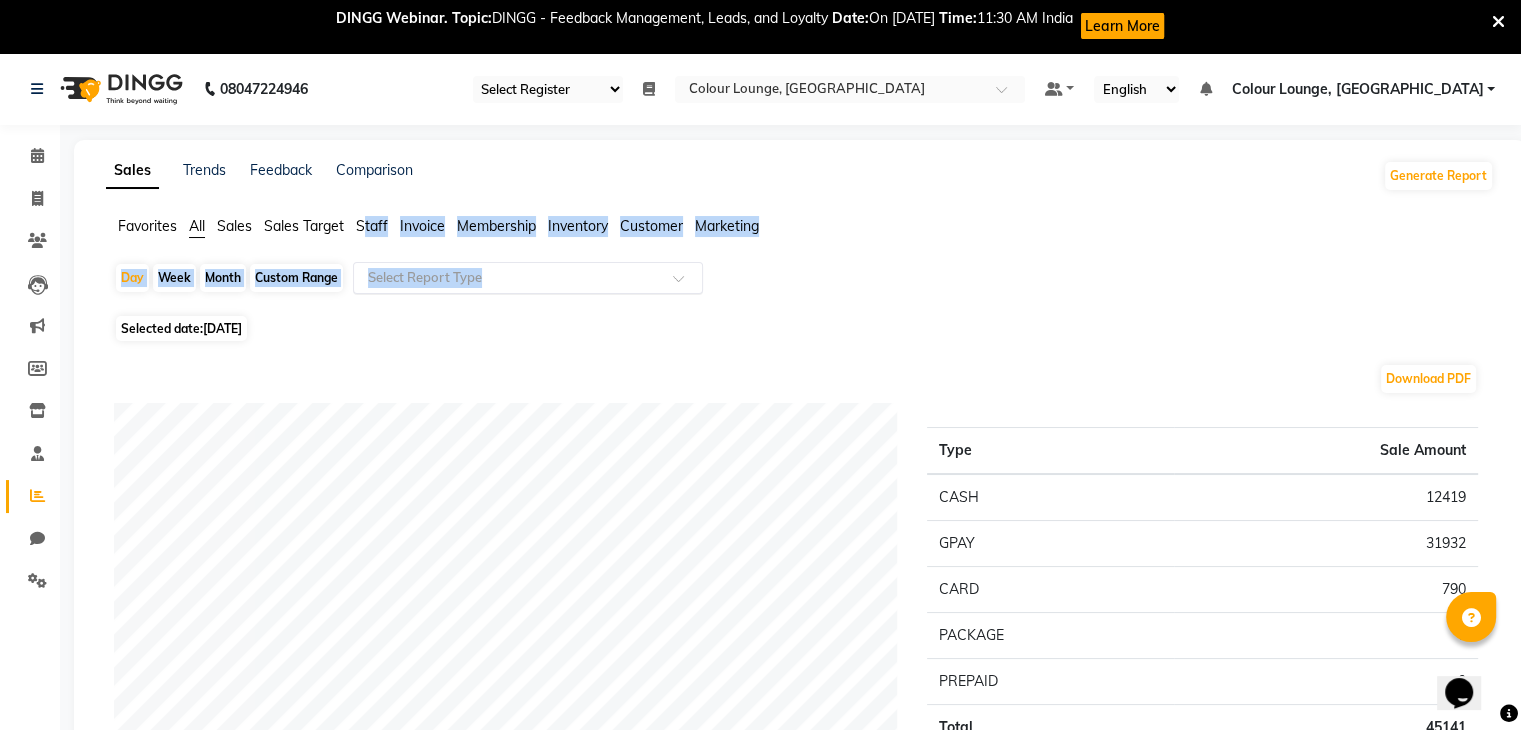 drag, startPoint x: 367, startPoint y: 227, endPoint x: 418, endPoint y: 282, distance: 75.00667 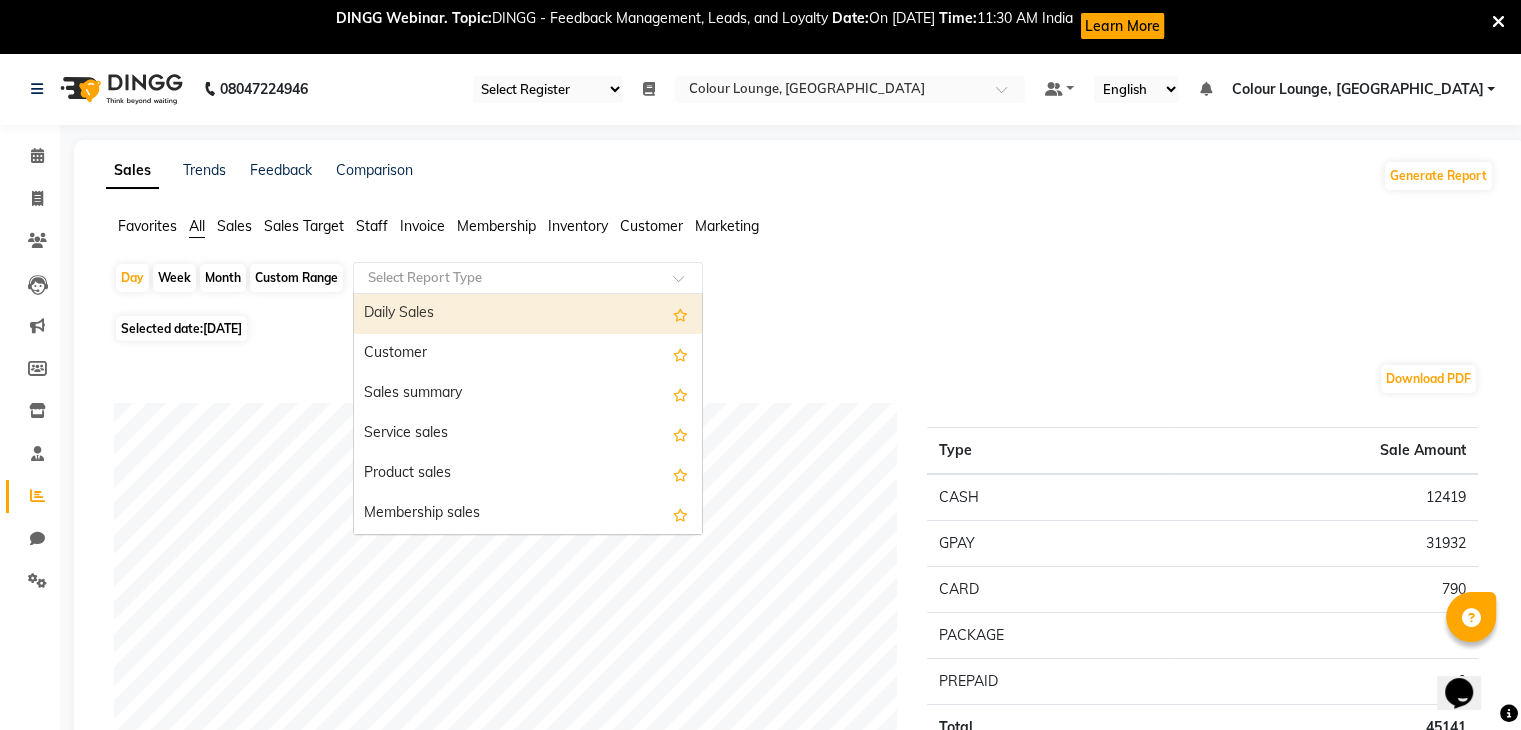 click on "Day   Week   Month   Custom Range  Select Report Type  Daily Sales   Customer   Sales summary   Service sales   Product sales   Membership sales   Package sales   Prepaid sales   Voucher sales   Payment mode   Service by category   Sales by center   Gift card sales   Business Analysis   Backline Transaction Log Summary   Backline Transaction Log   Collection By Date   Collection By Invoice   Staff summary   Staff by service   Staff by customer service   Staff by customer   Staff attendance   Staff attendance logs   Staff performance   Staff performance service   Staff performance product   Staff combined summary   Invoice   Tax invoice   Tax detail invoice   Invoice unpaid(balance due)   Invoice tax report (Products only)   Invoice discount summary   Invoice Item wise   HSN/SAC Code wise tax report   Tax summary   Dues Received Report   Active memberships   Active packages   Active prepaid's / vouchers   Expired memberships   Expired packages   Expired prepaid's   Expired vouchers   Product stock summary  0" 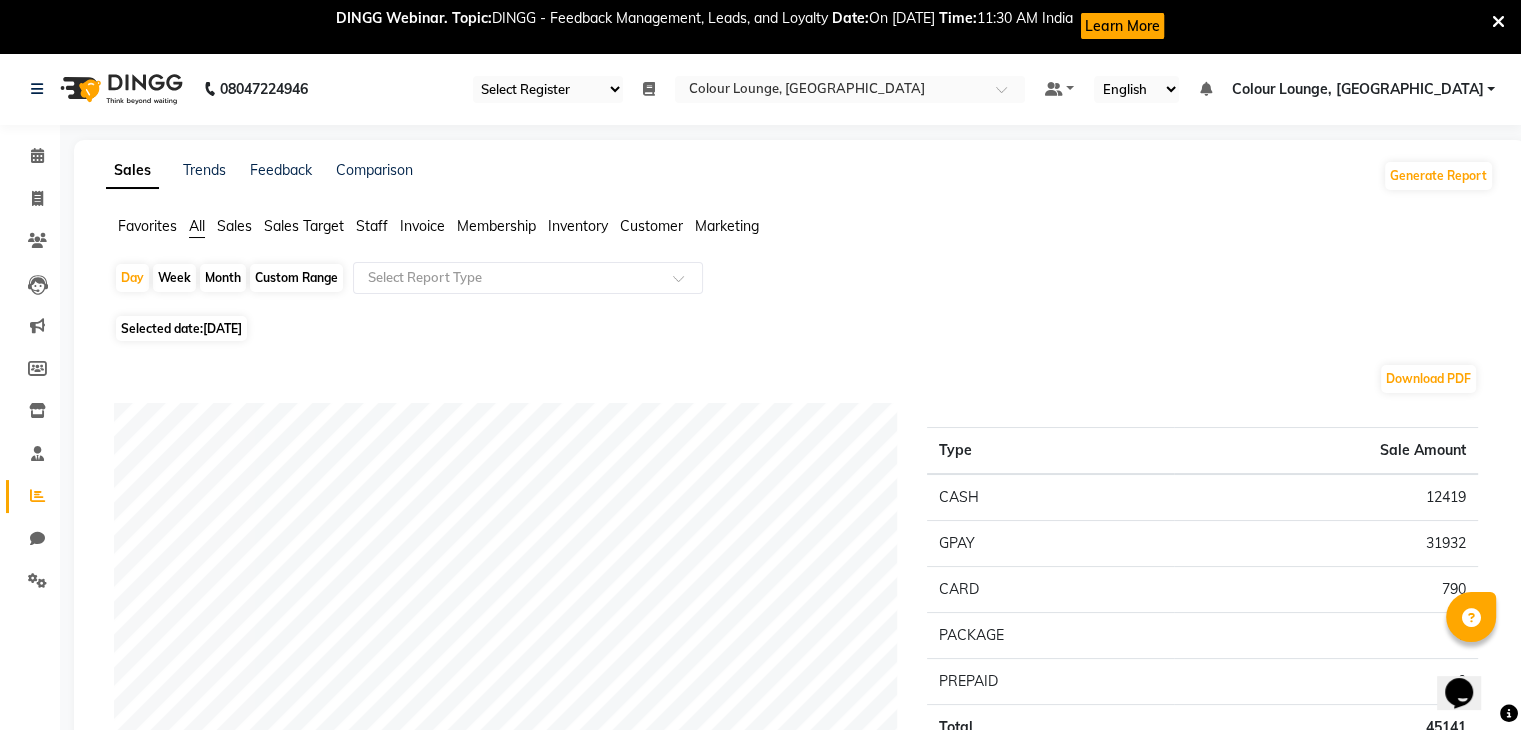 click on "Staff" 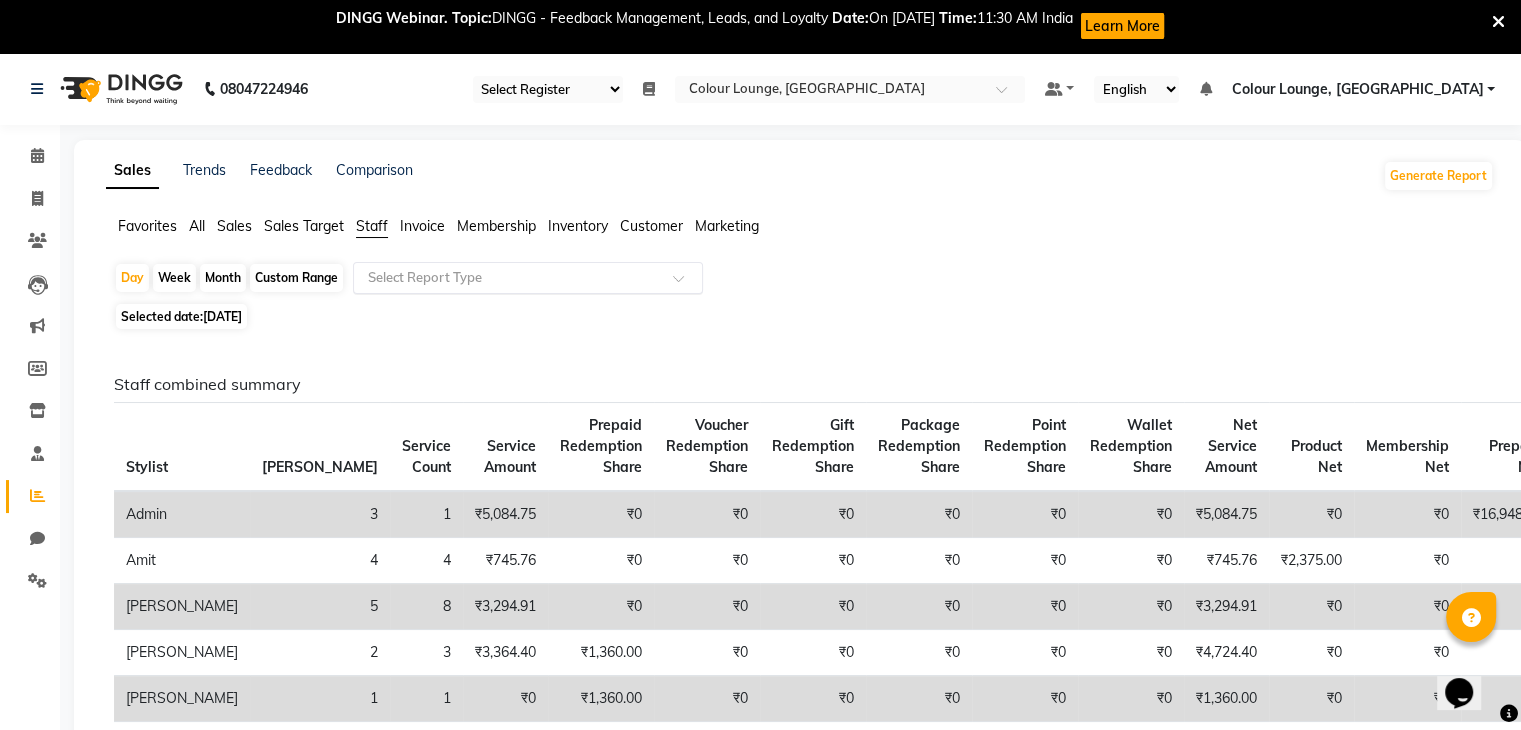 click on "Select Report Type" 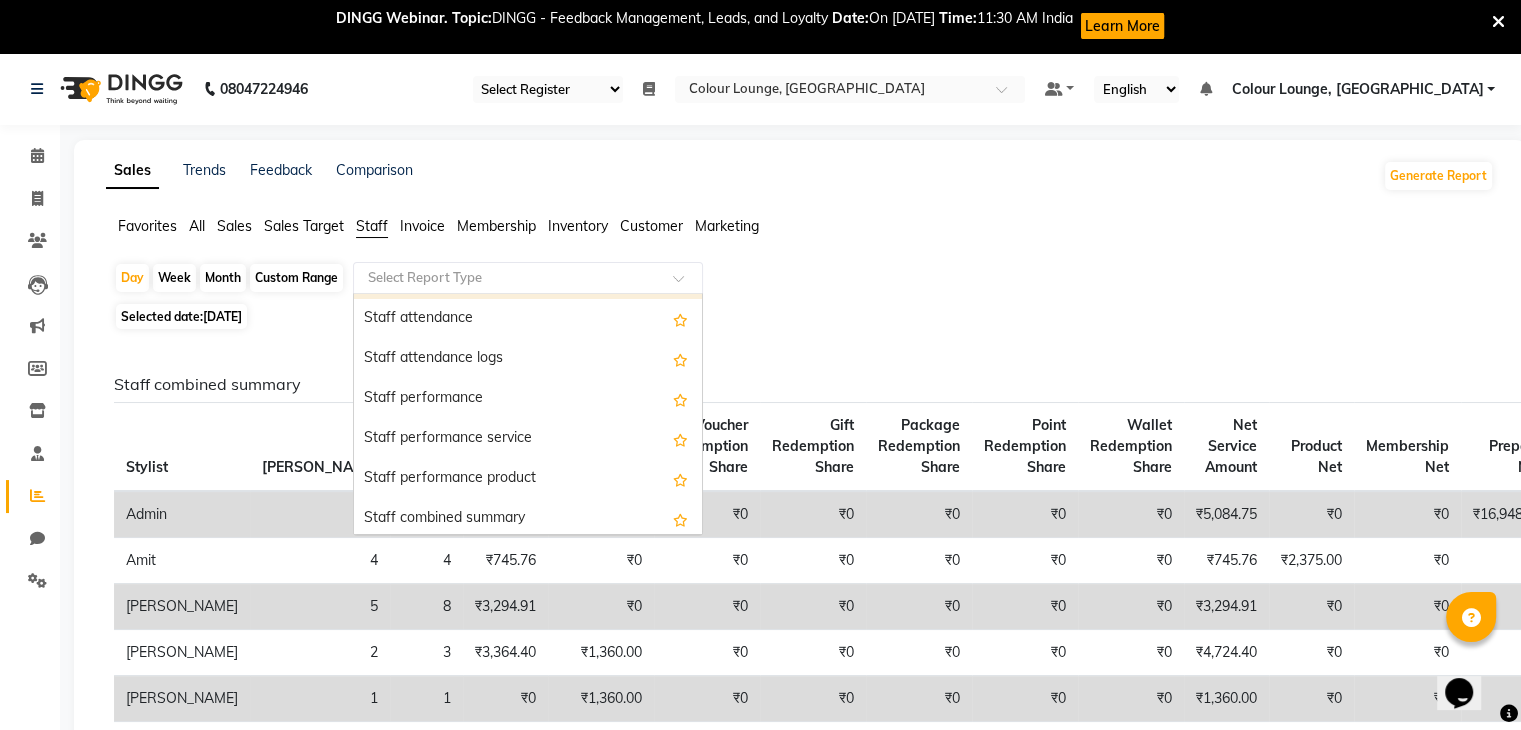 scroll, scrollTop: 160, scrollLeft: 0, axis: vertical 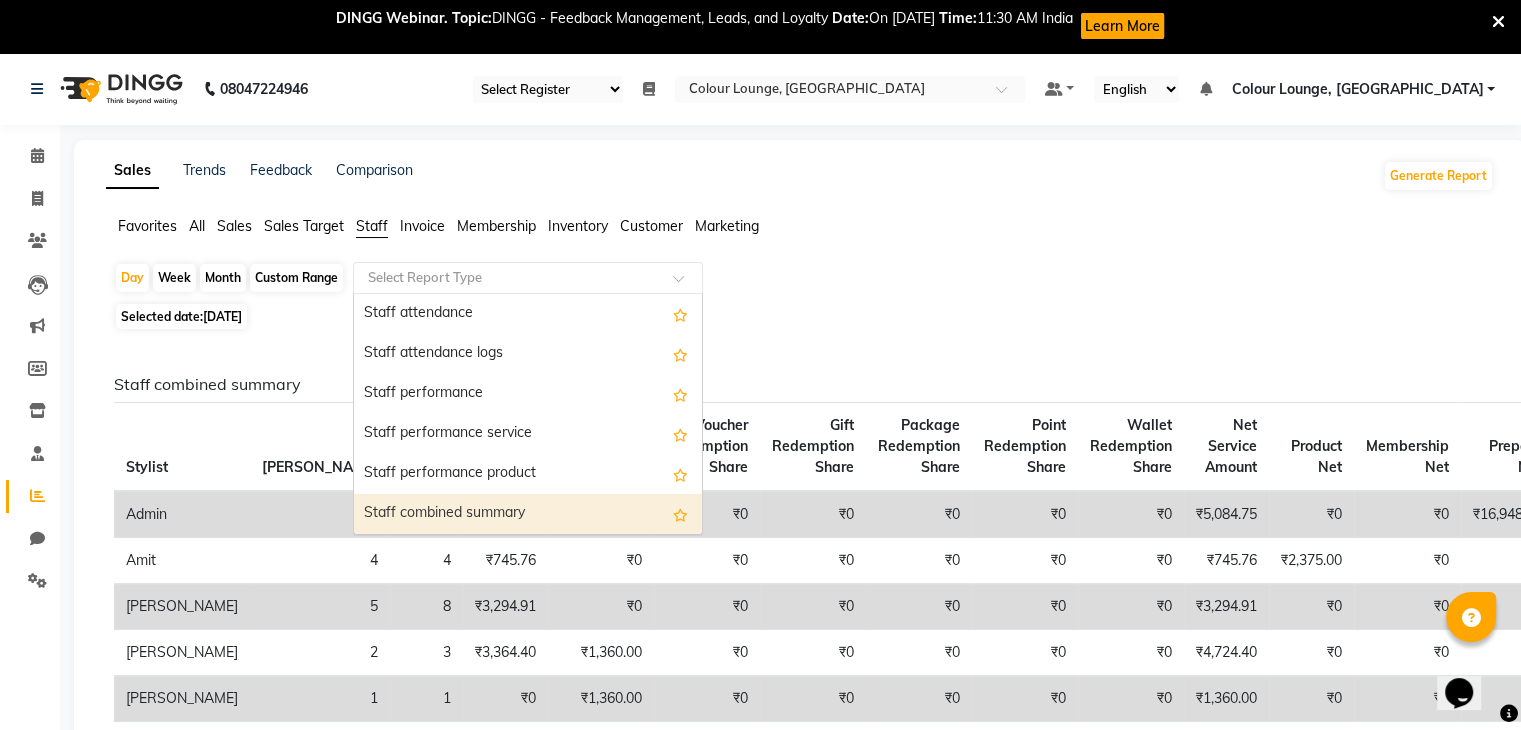 click on "Staff combined summary" at bounding box center (528, 514) 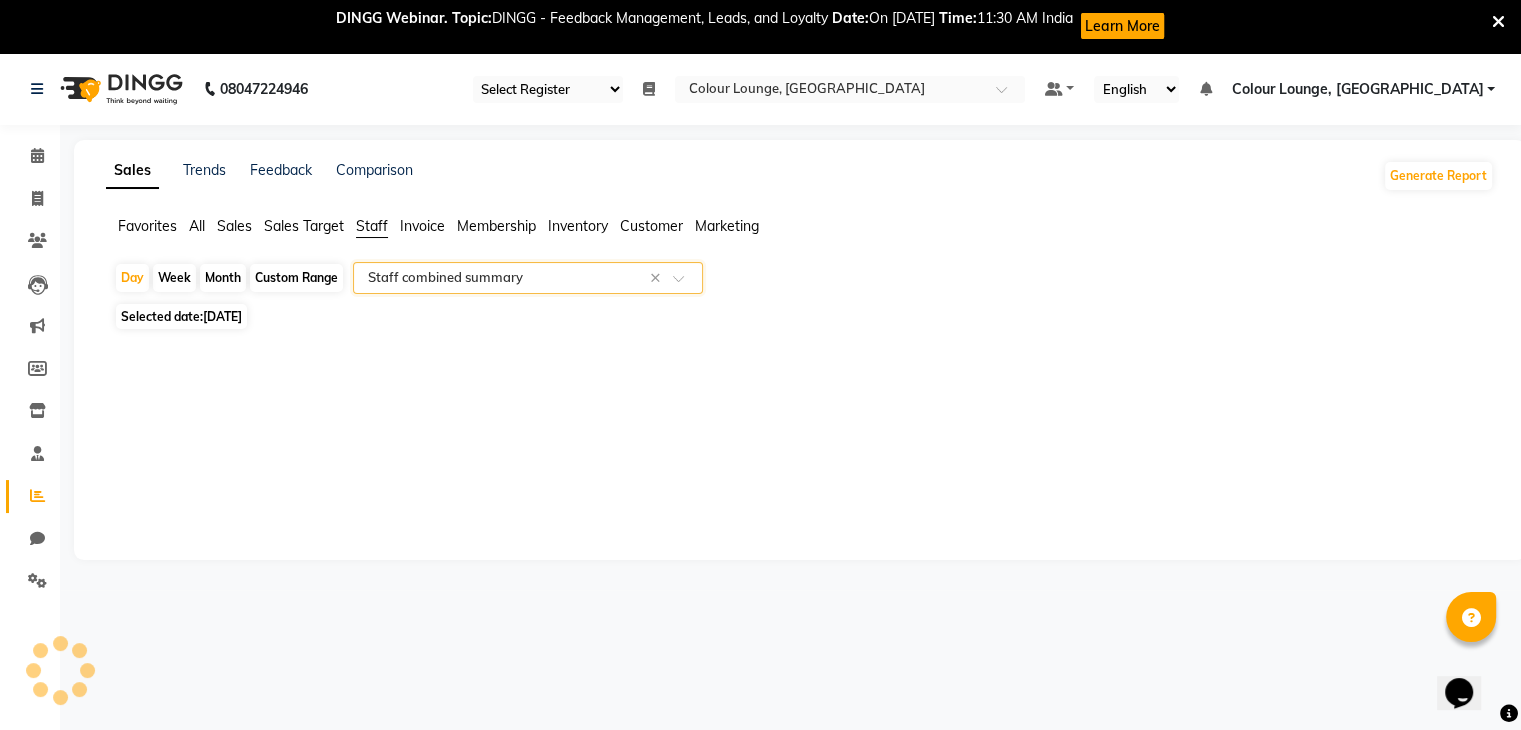 select on "filtered_report" 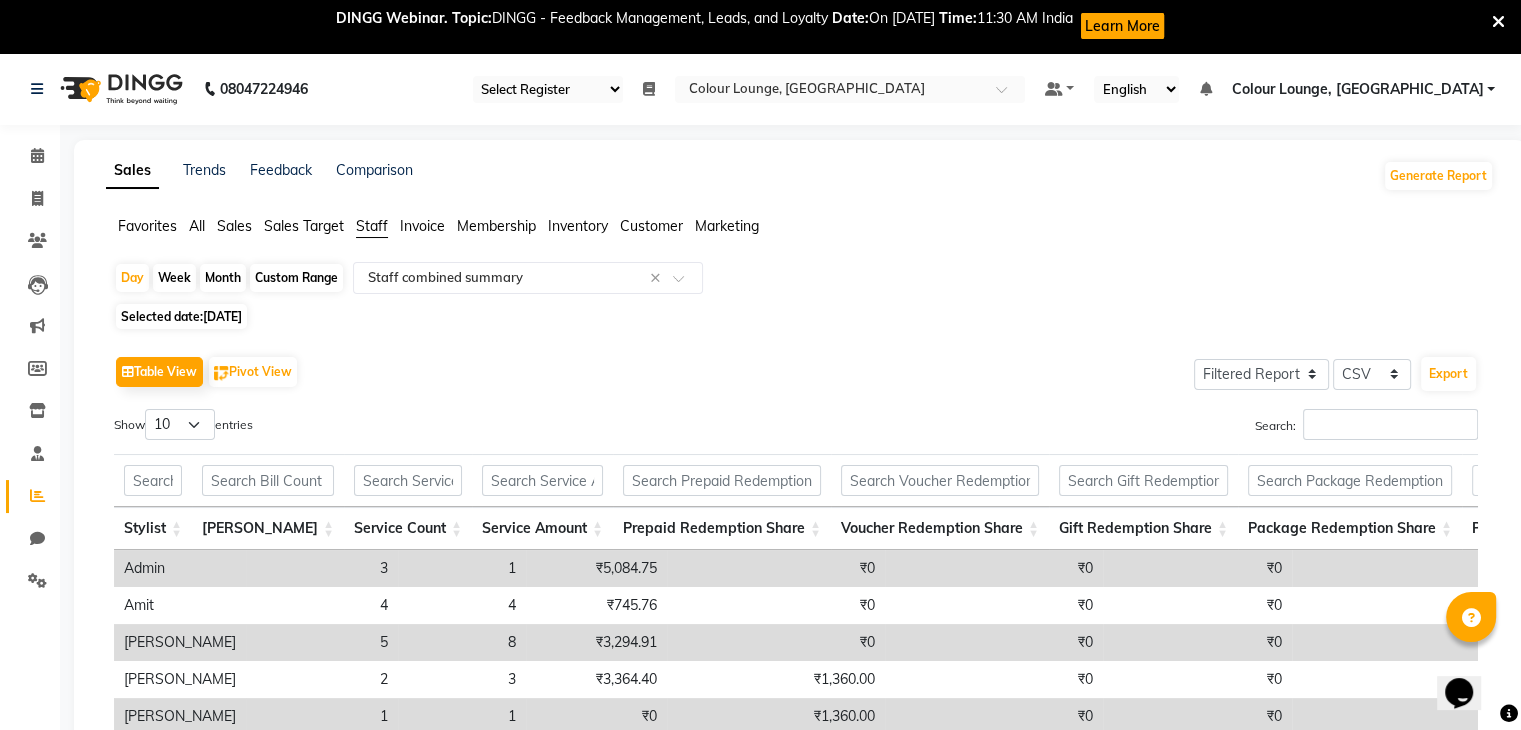 click on "Custom Range" 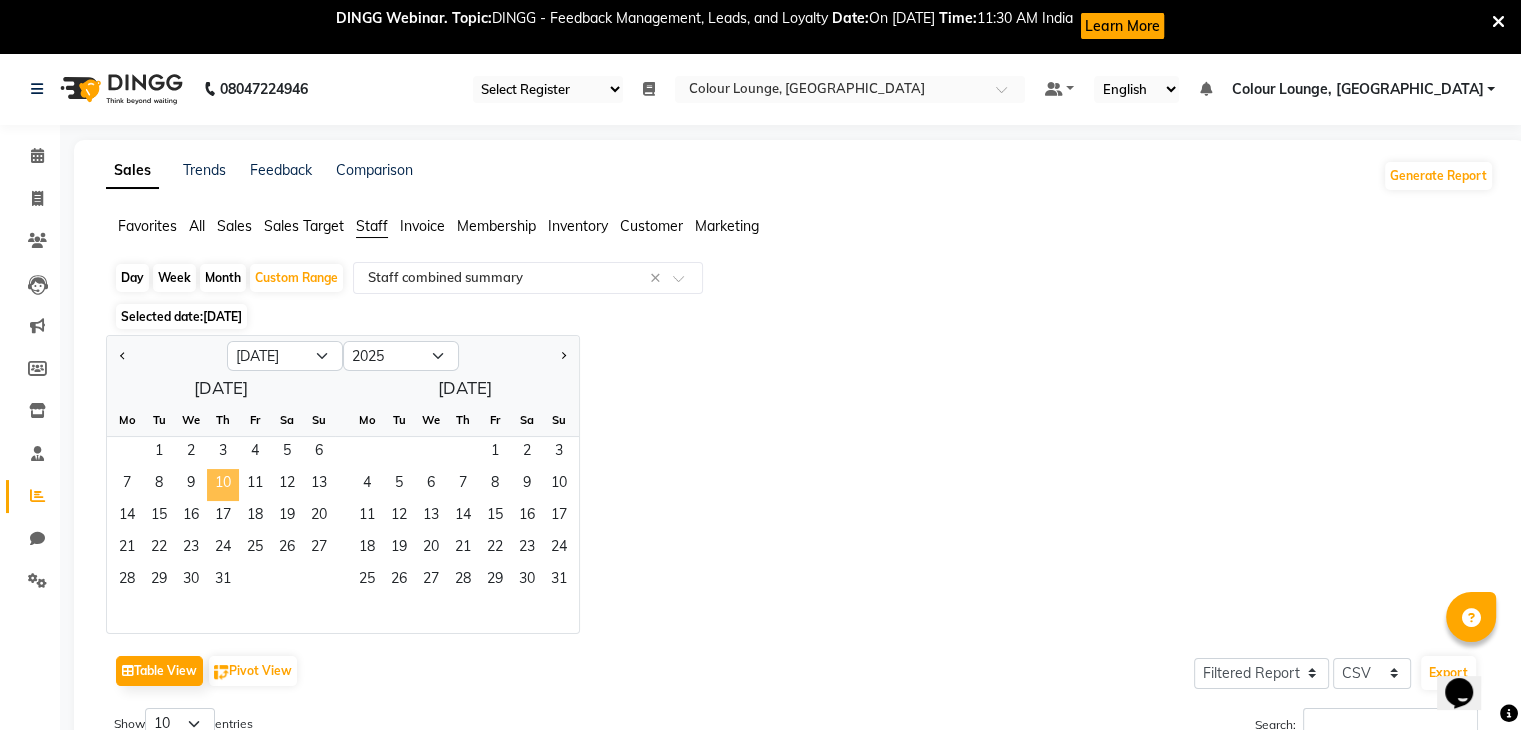 drag, startPoint x: 161, startPoint y: 446, endPoint x: 223, endPoint y: 493, distance: 77.801025 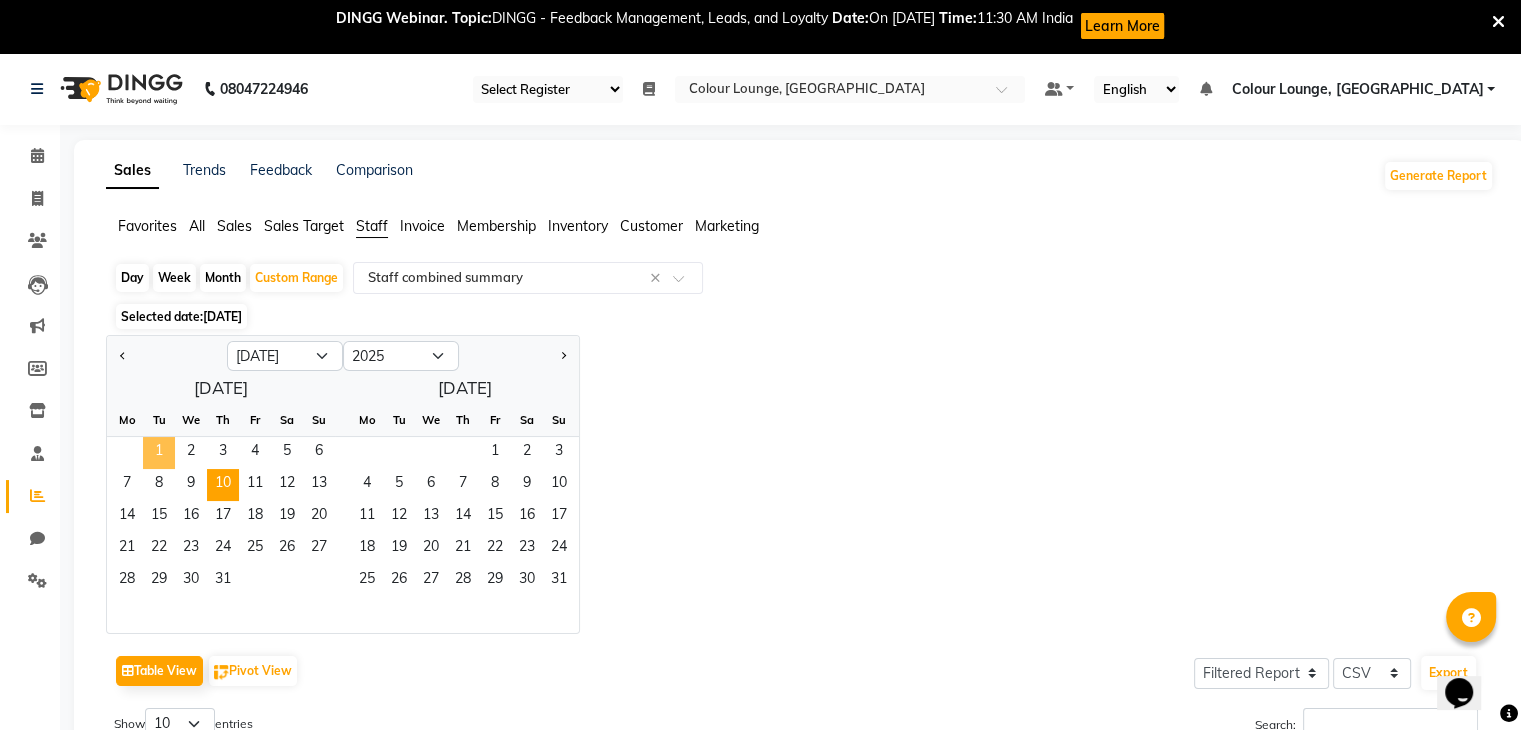 click on "1" 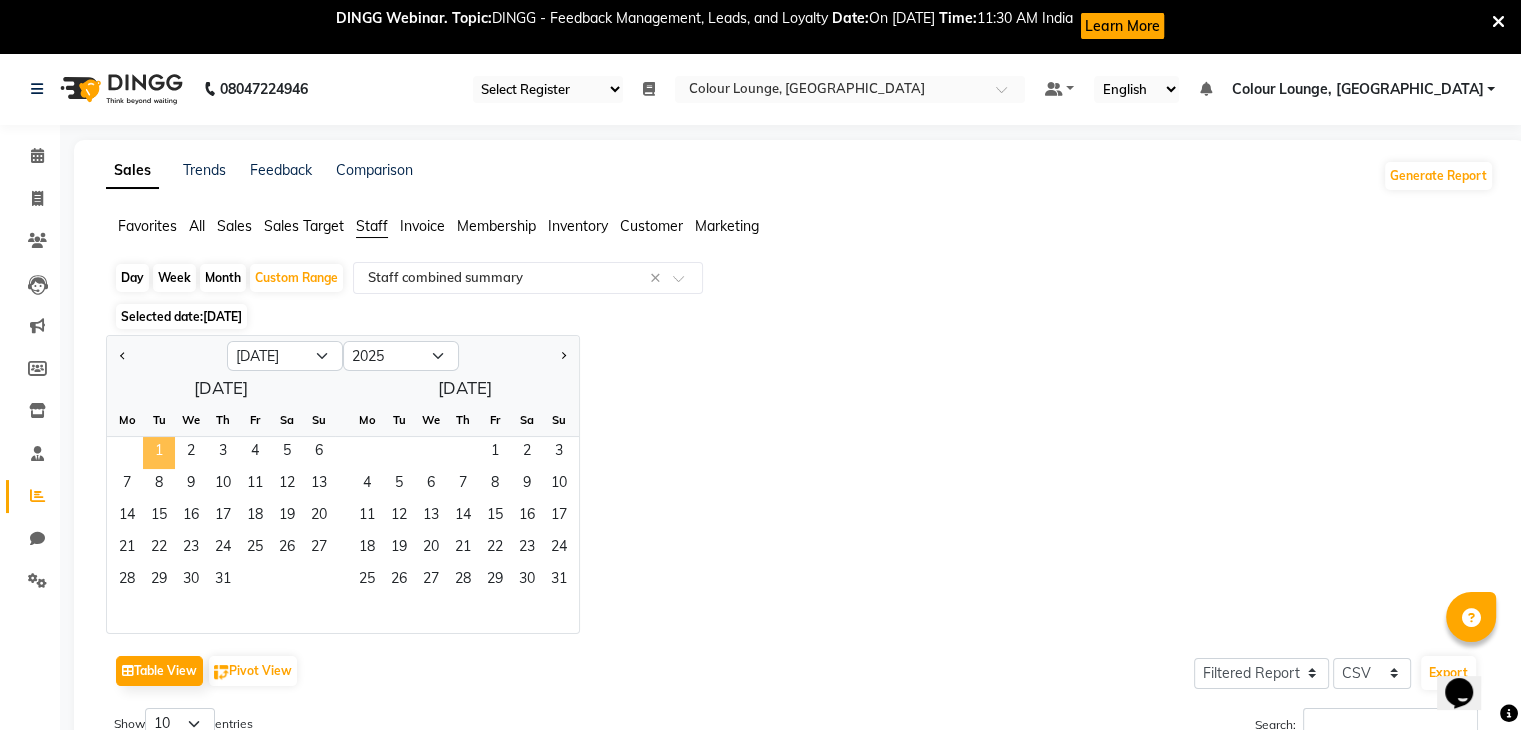 click on "1" 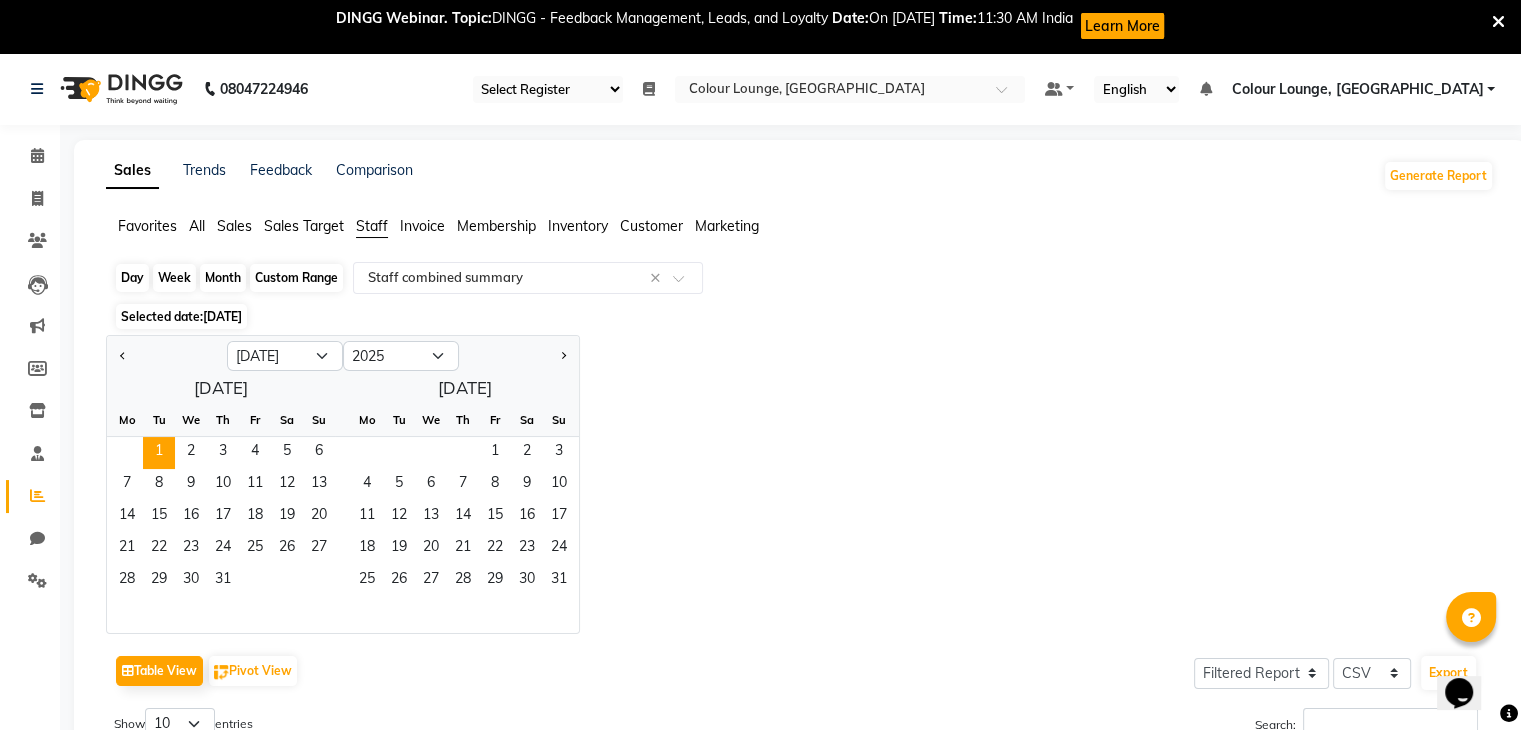 click on "Custom Range" 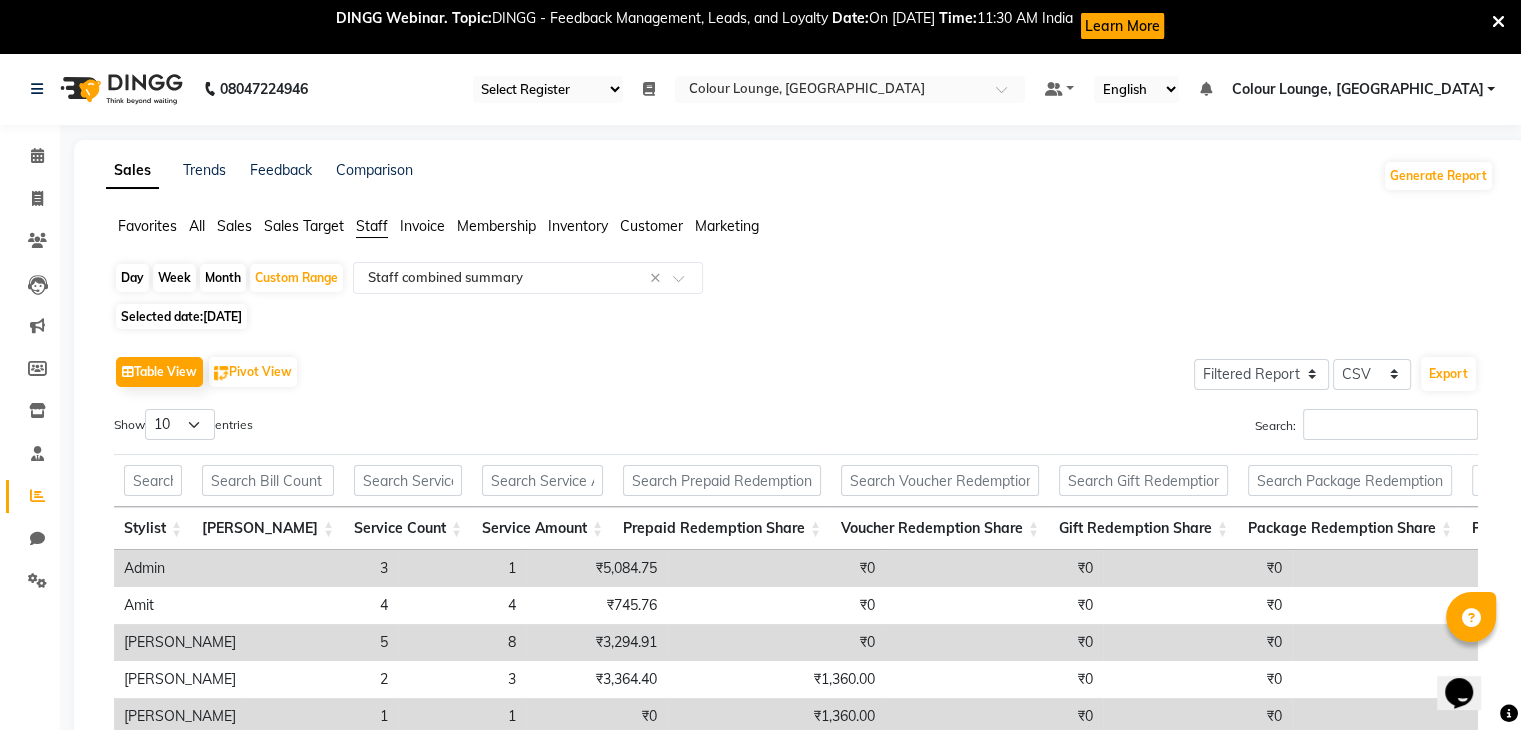 click on "[DATE]" 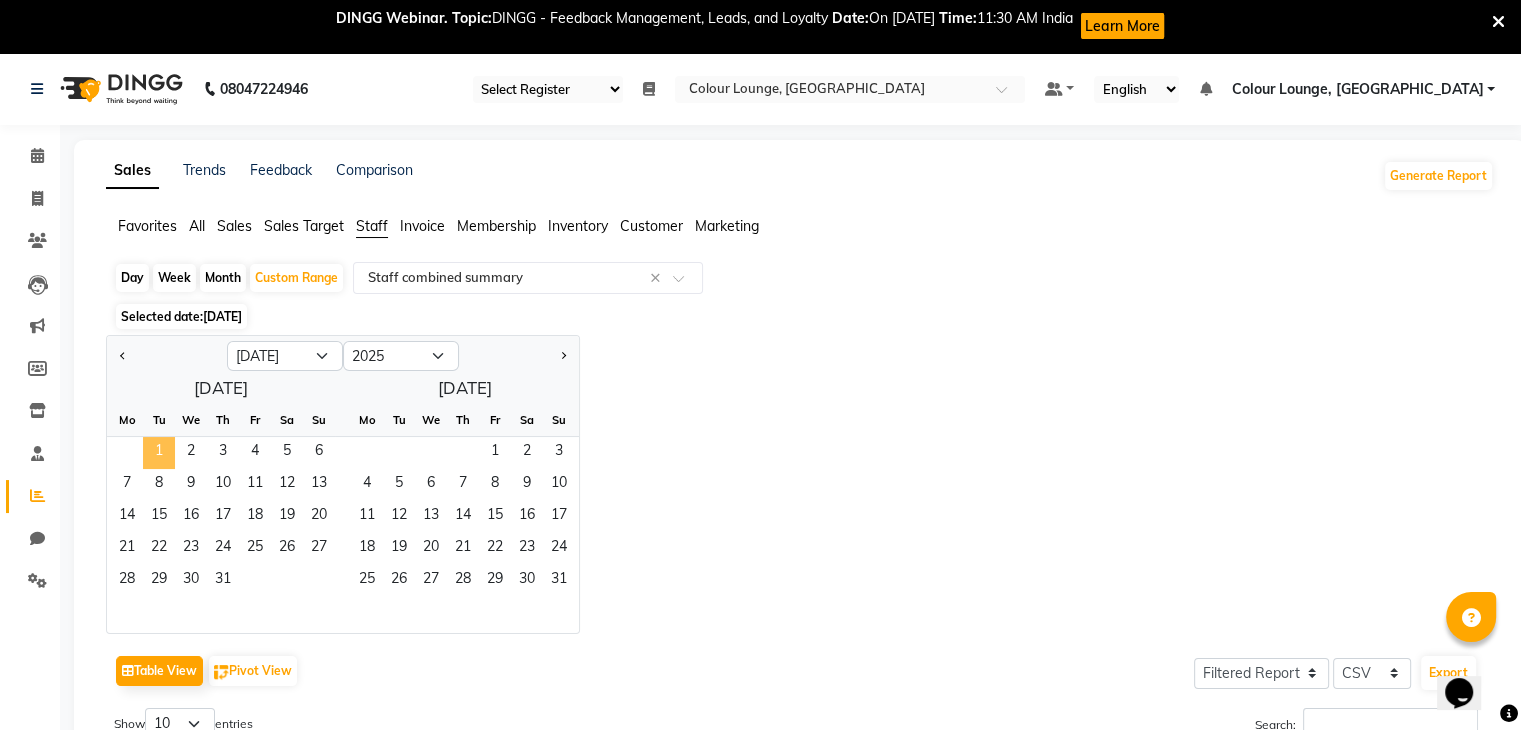 click on "1" 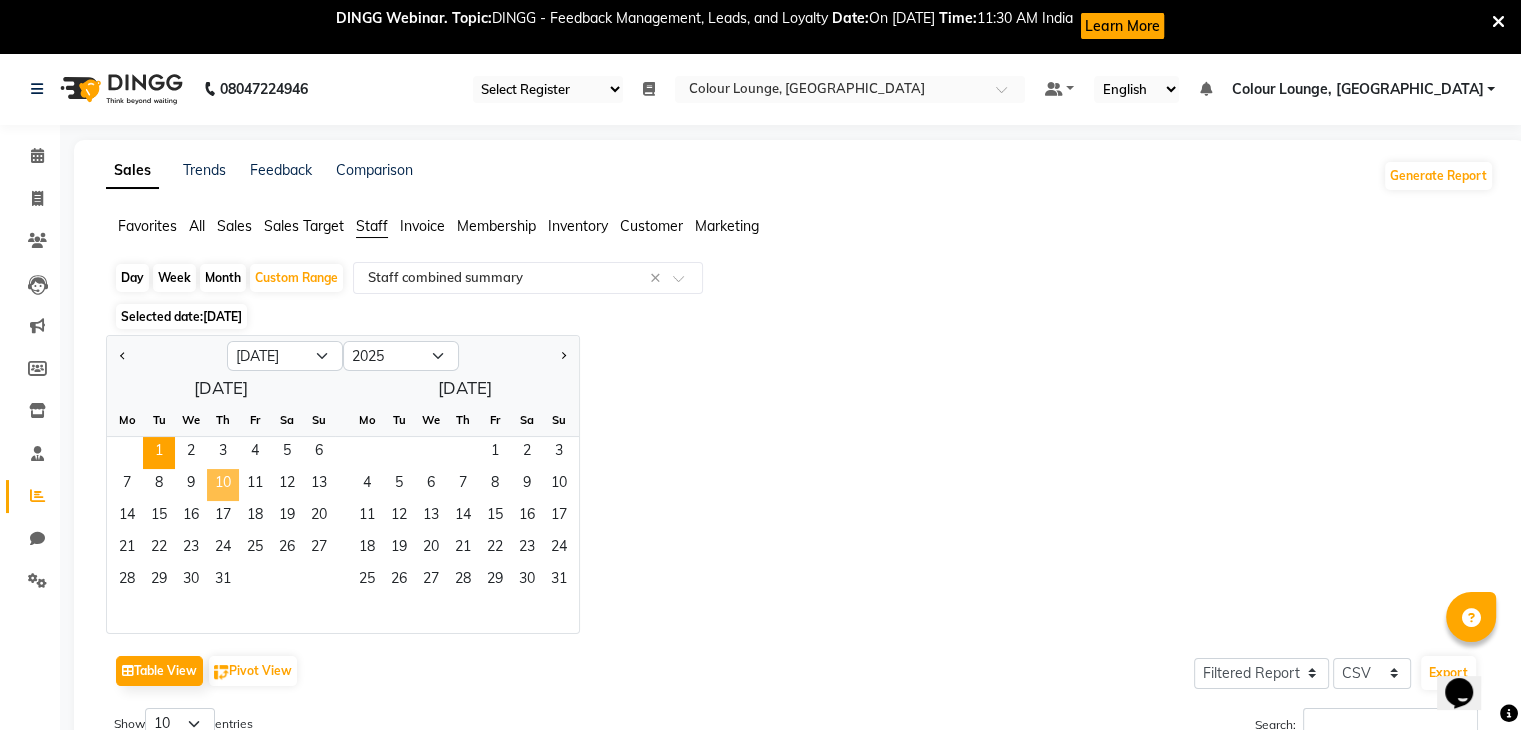 click on "10" 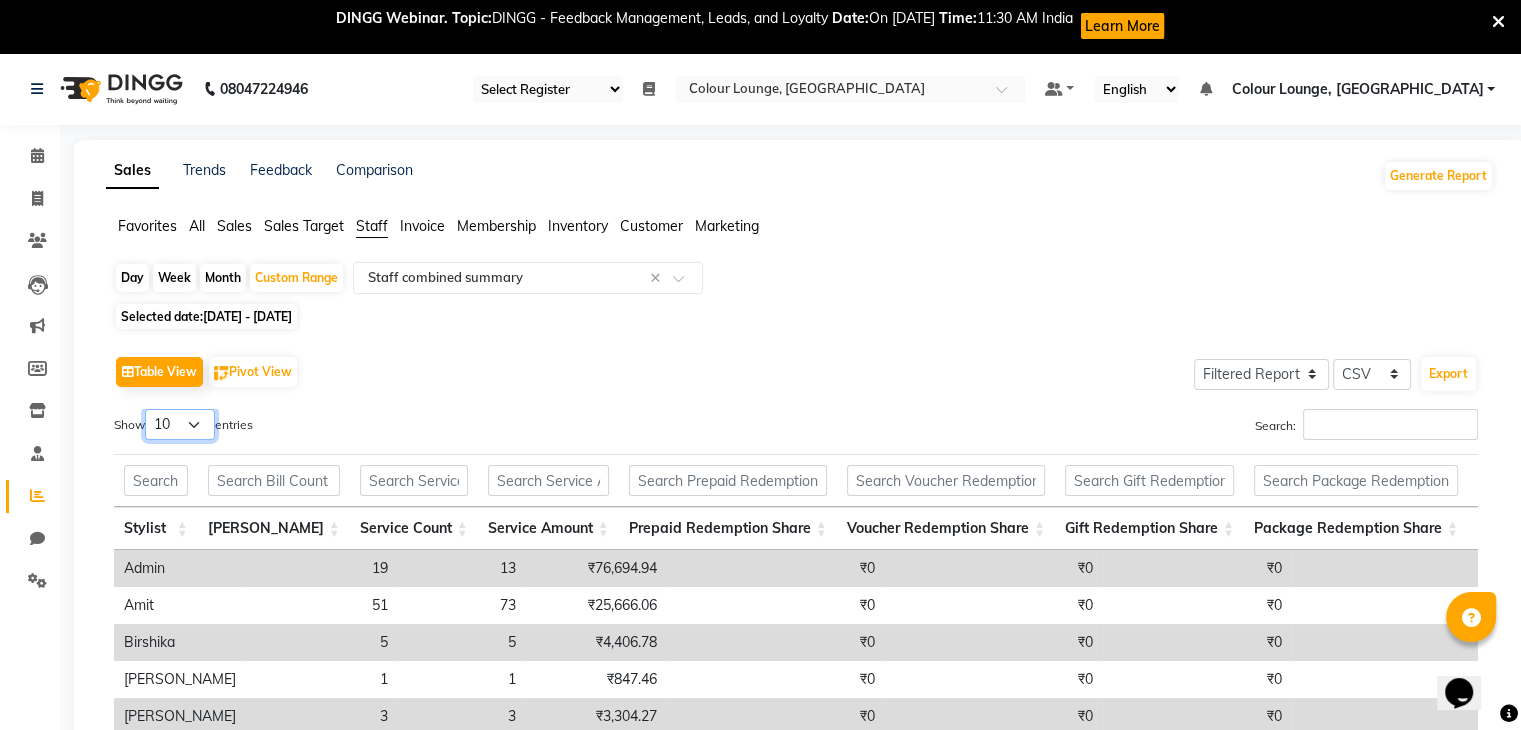click on "10 25 50 100" at bounding box center (180, 424) 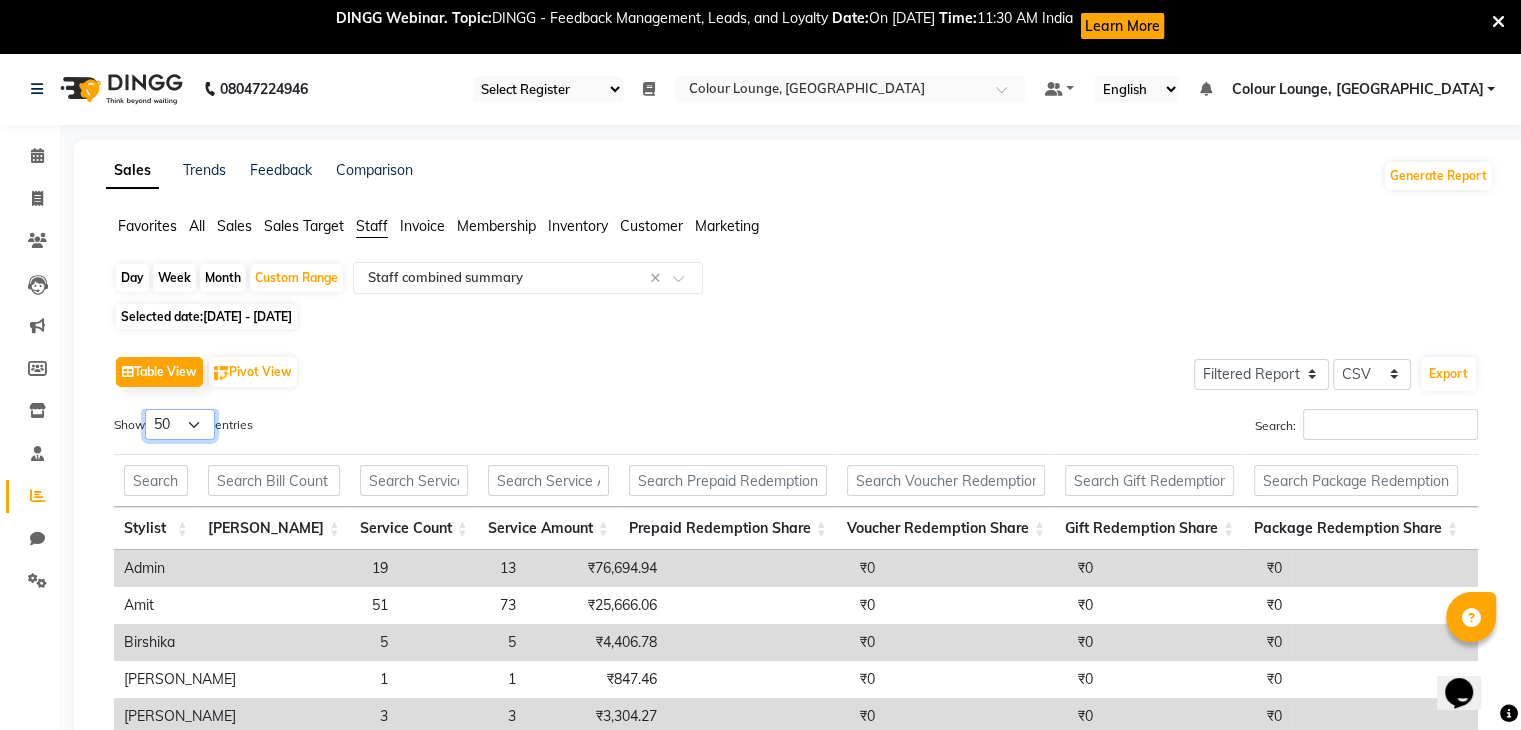 click on "10 25 50 100" at bounding box center (180, 424) 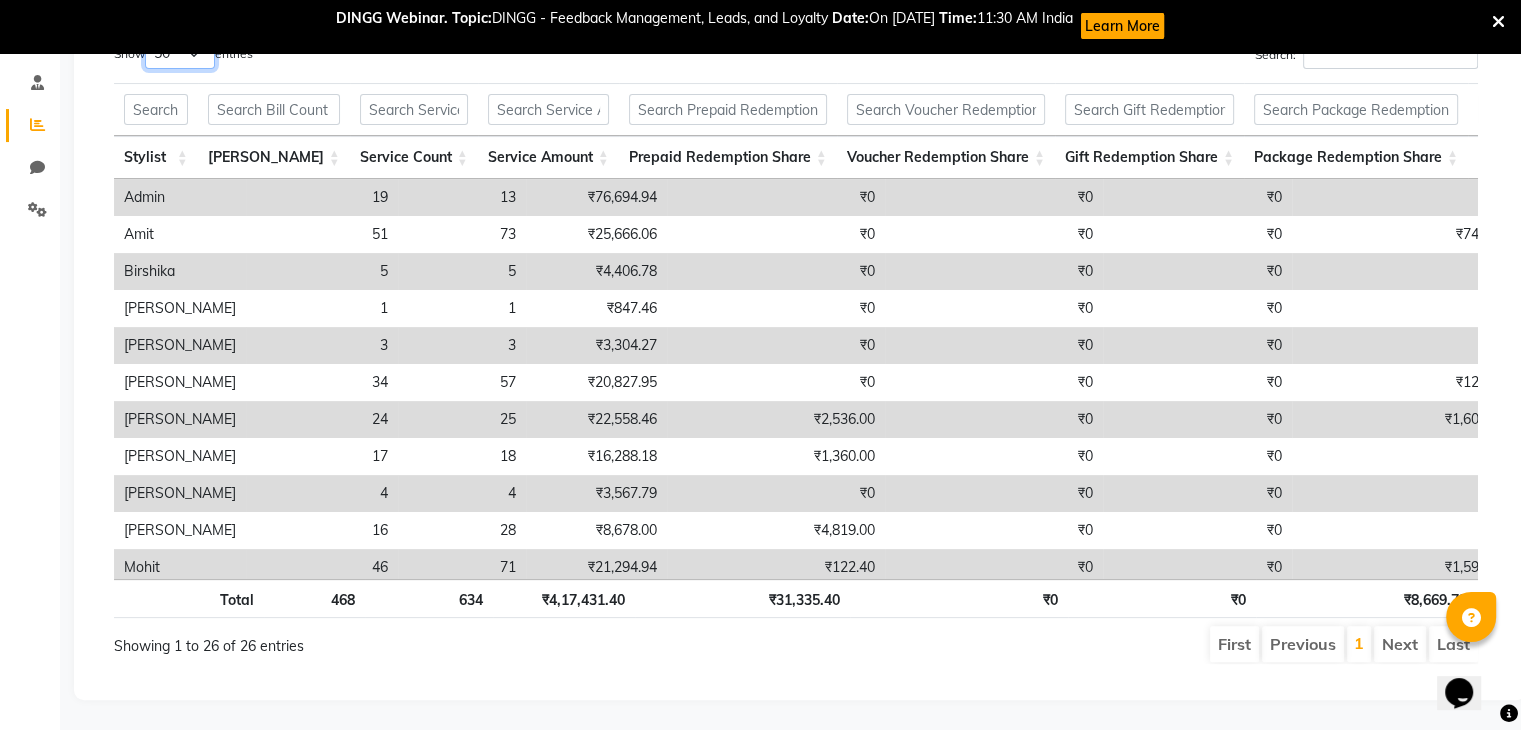scroll, scrollTop: 0, scrollLeft: 112, axis: horizontal 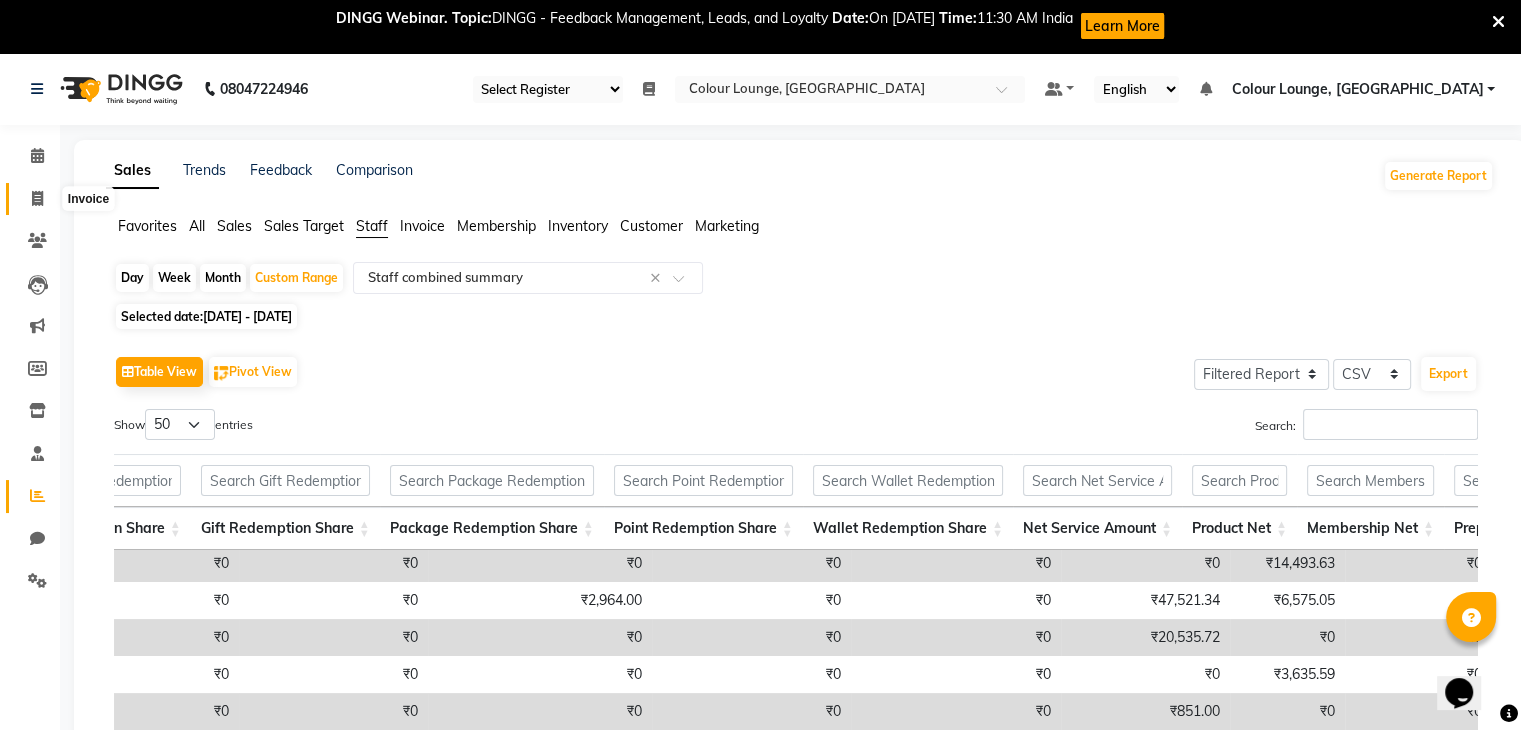 click 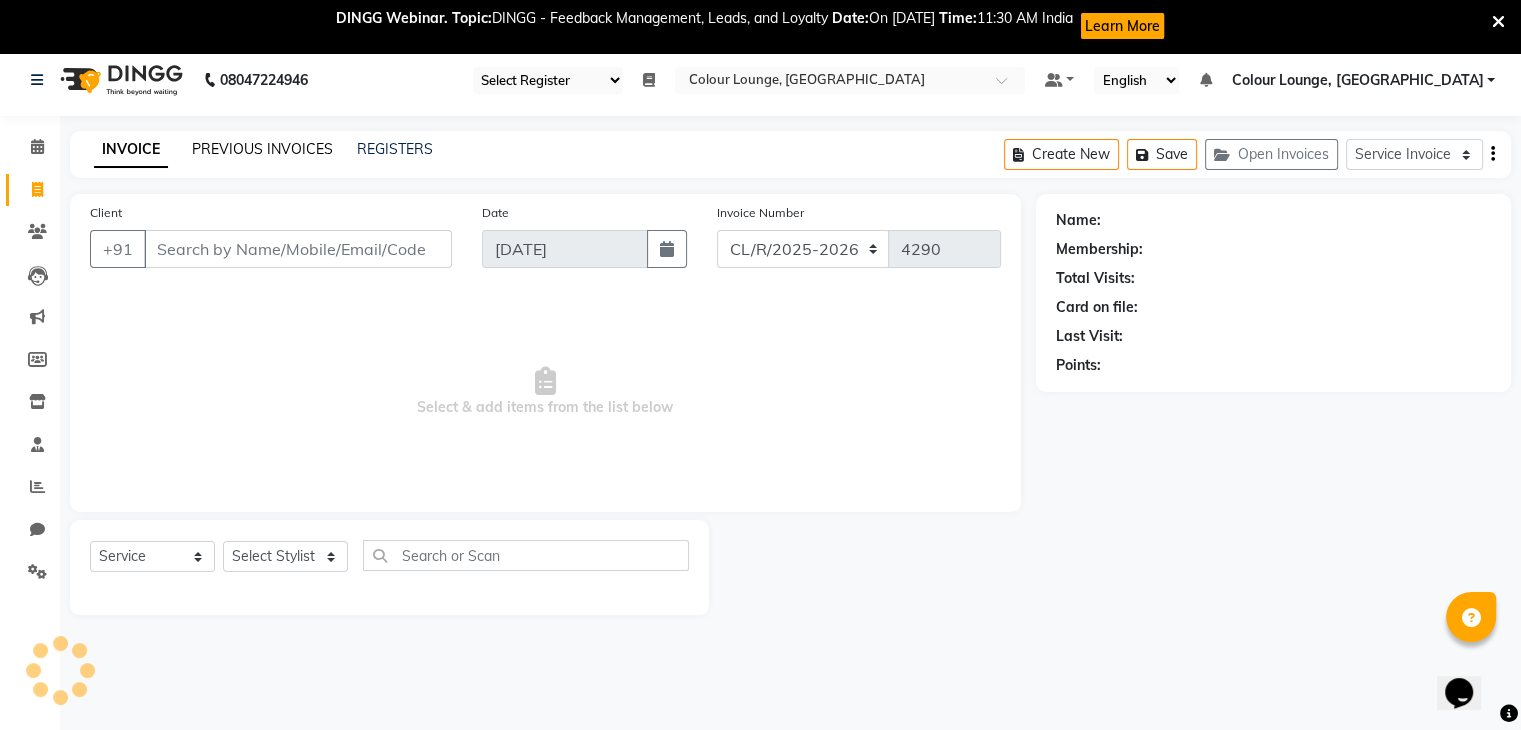 click on "PREVIOUS INVOICES" 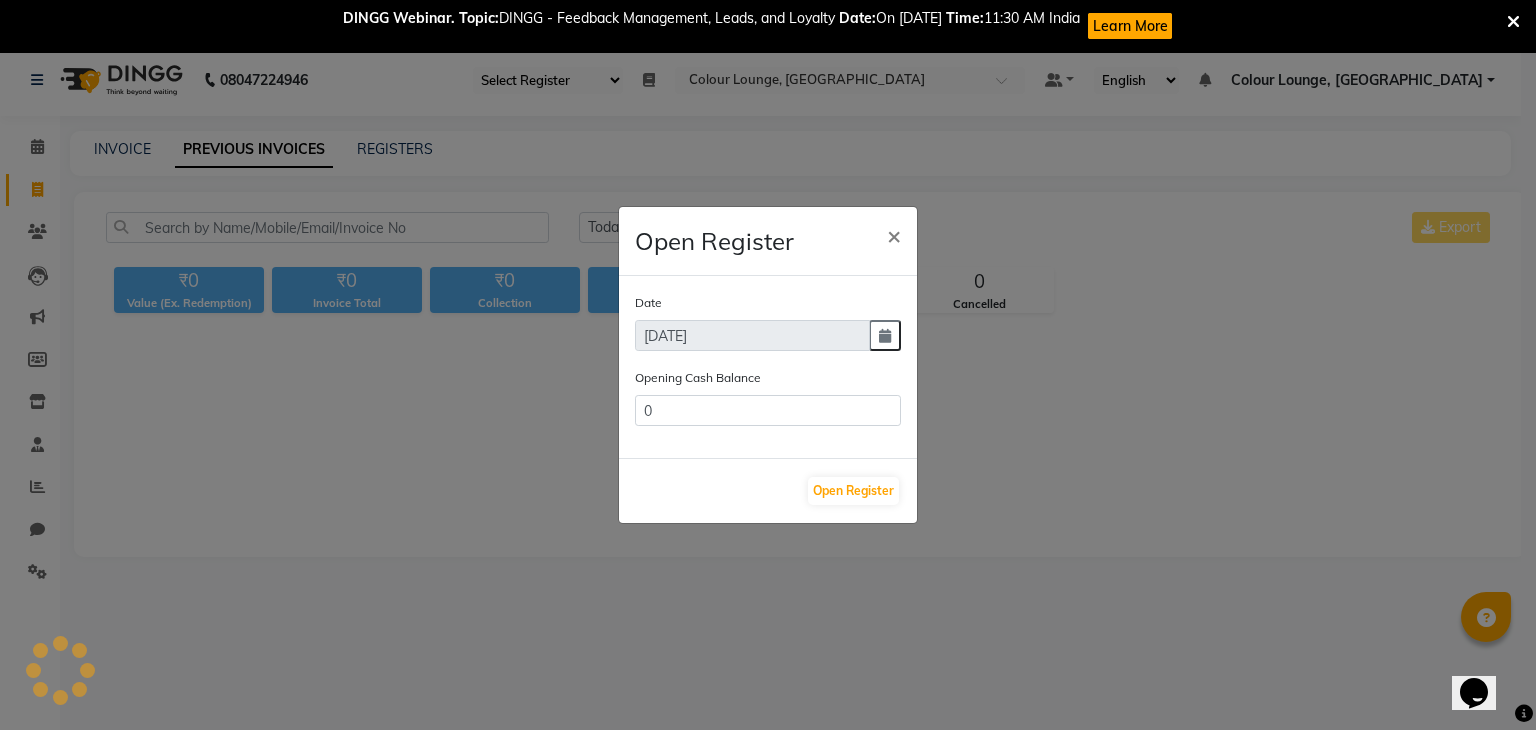 type on "12419" 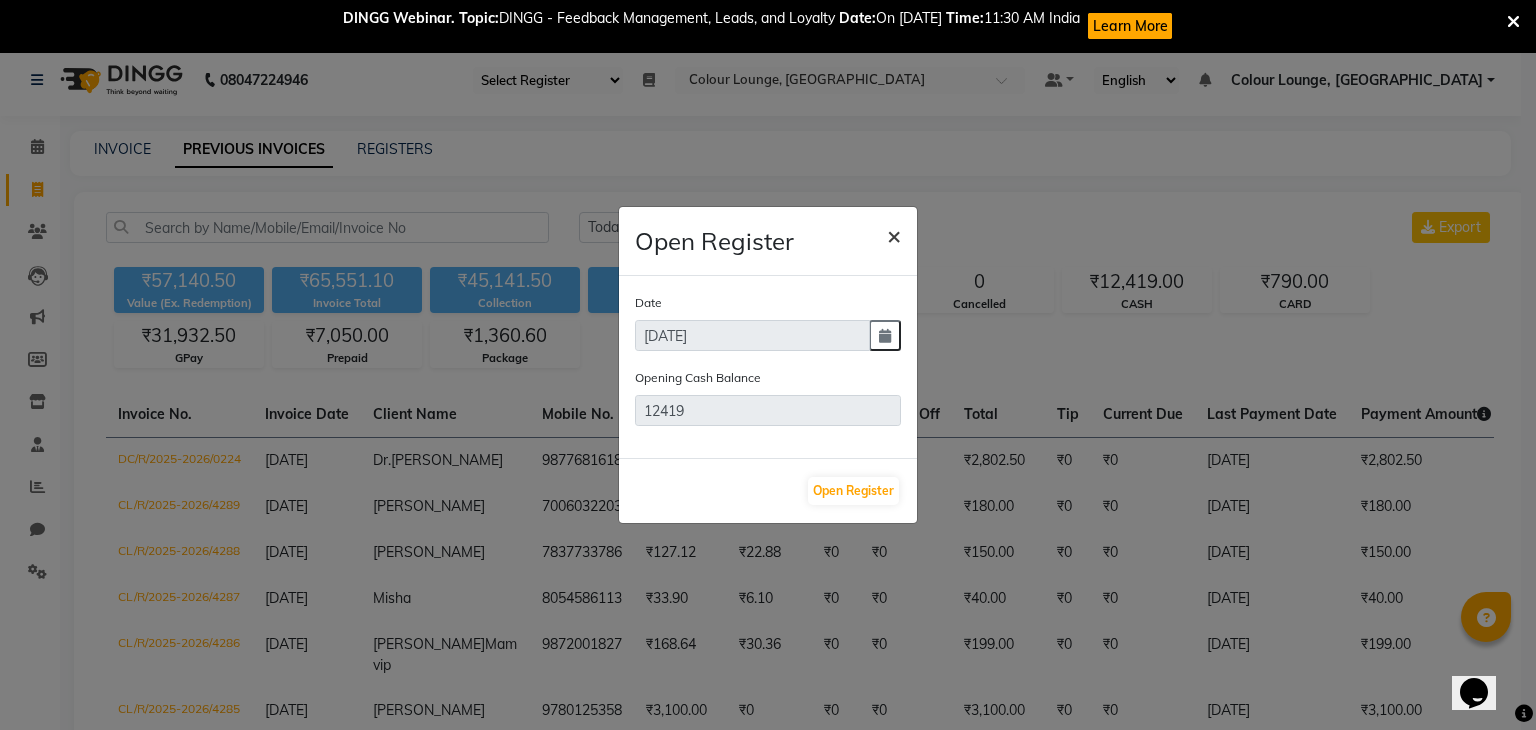 click on "×" 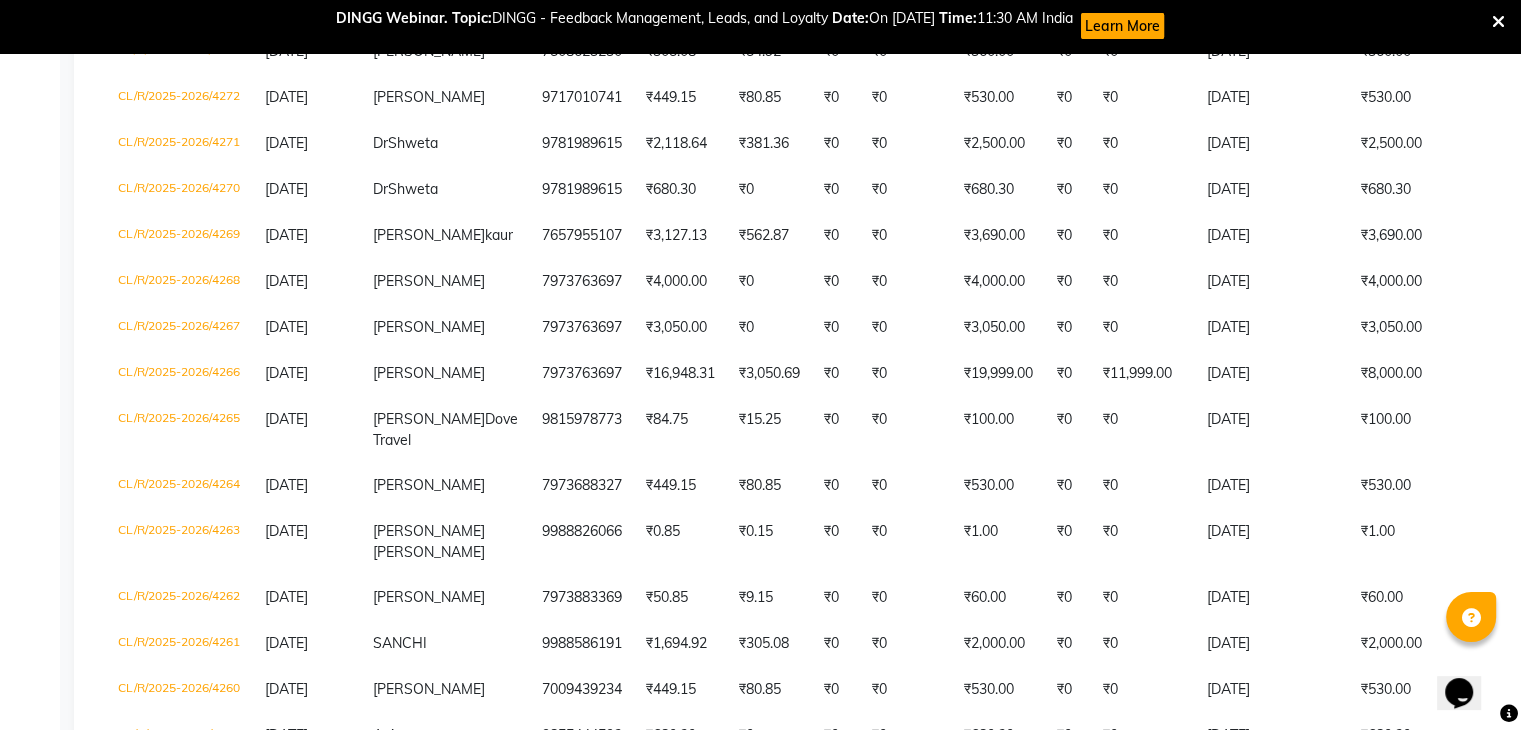 scroll, scrollTop: 1222, scrollLeft: 0, axis: vertical 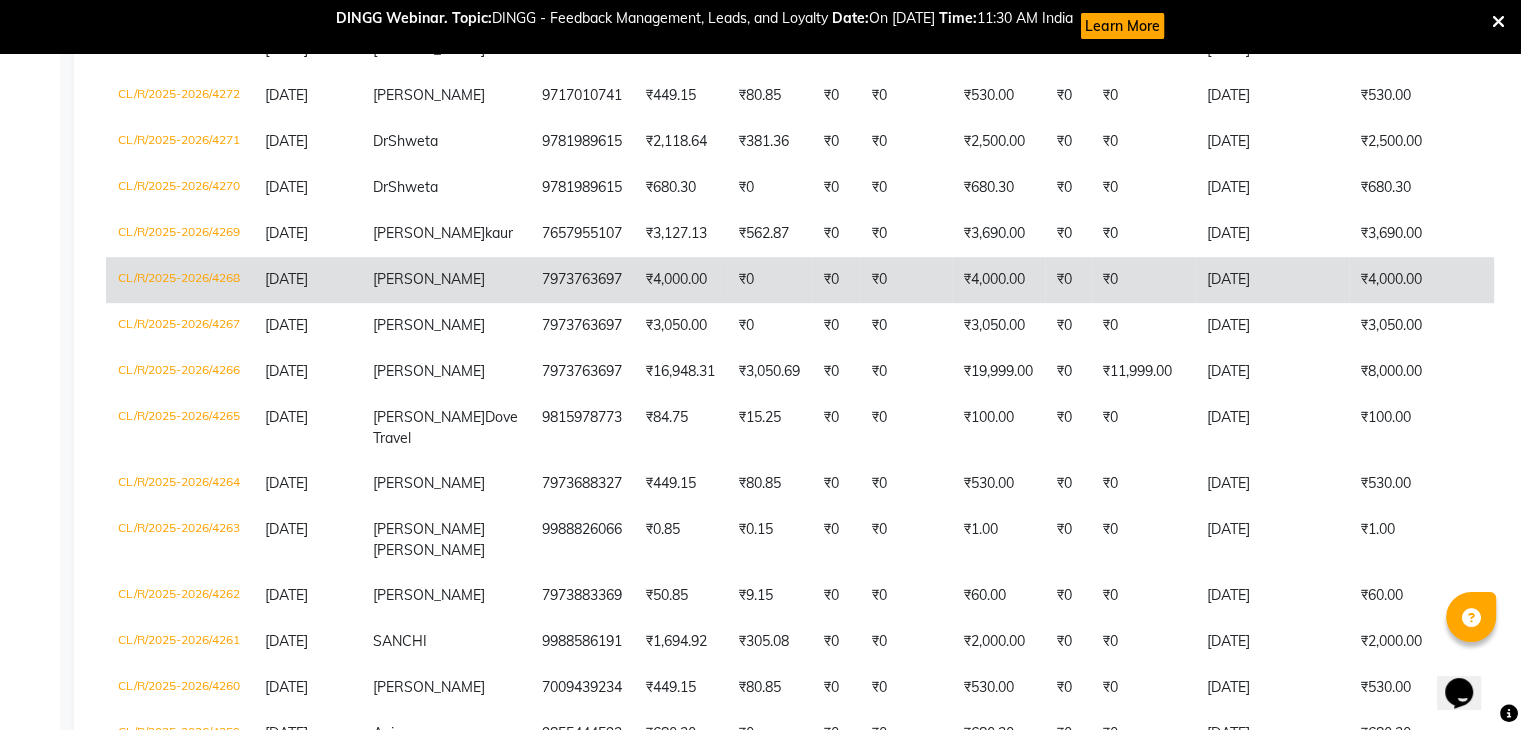 click on "₹0" 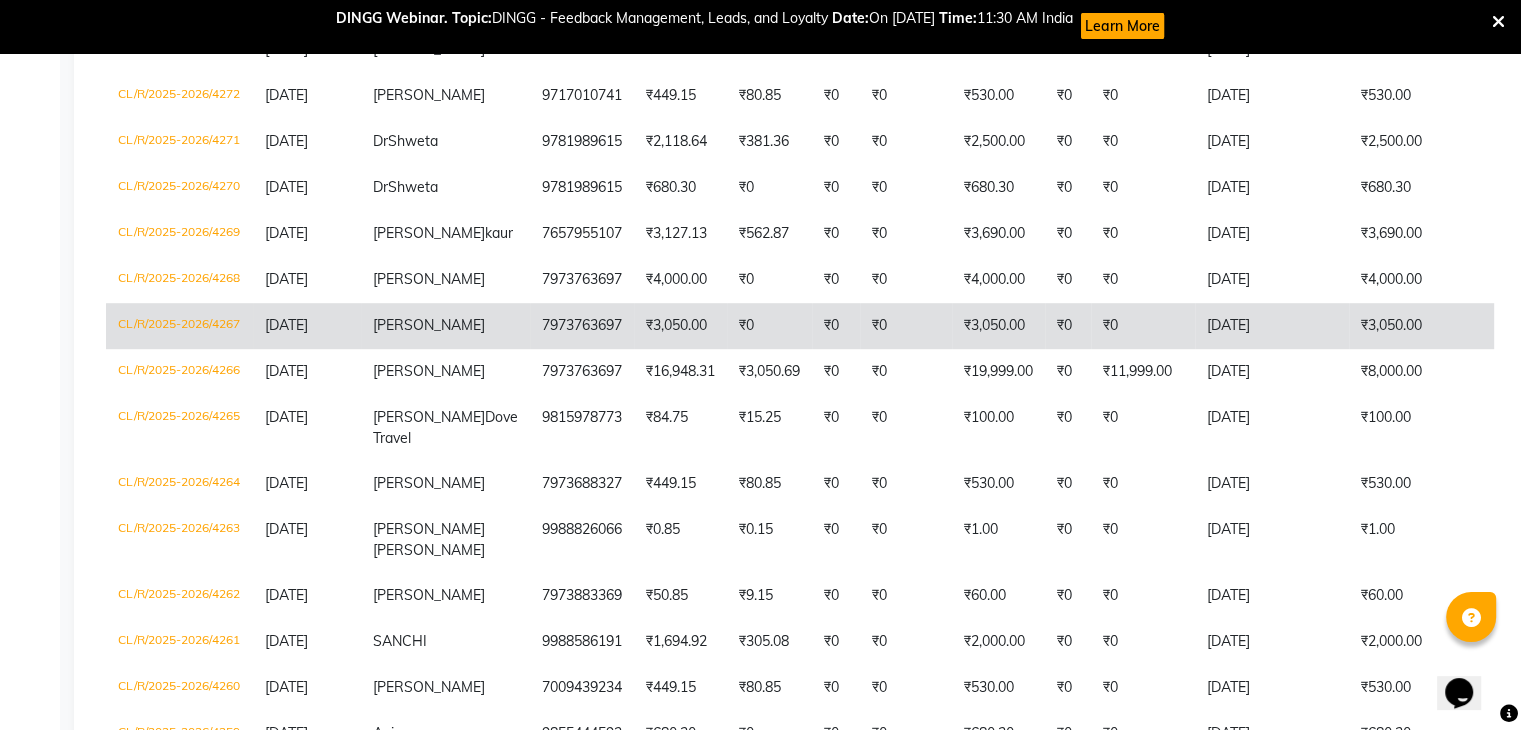 click on "₹3,050.00" 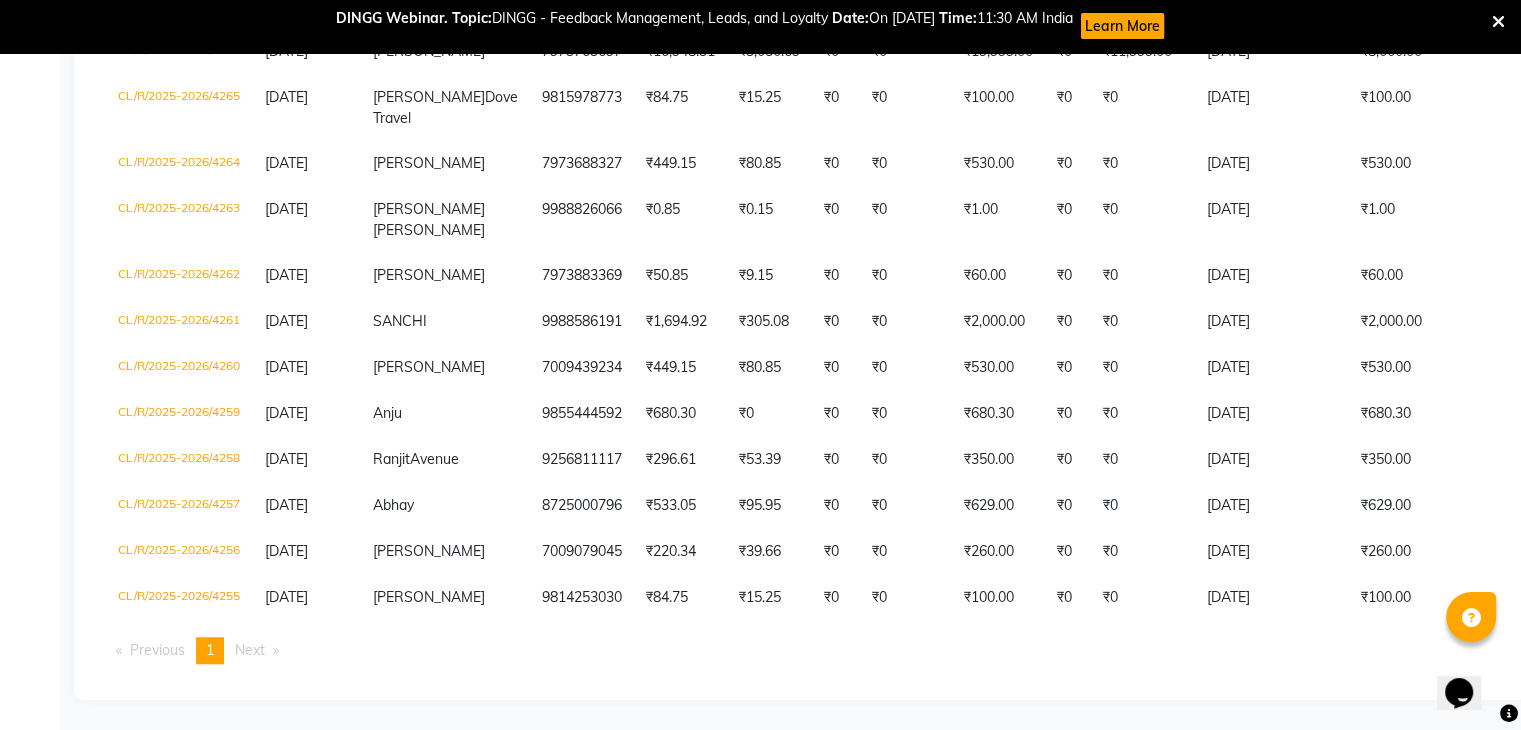 scroll, scrollTop: 1558, scrollLeft: 0, axis: vertical 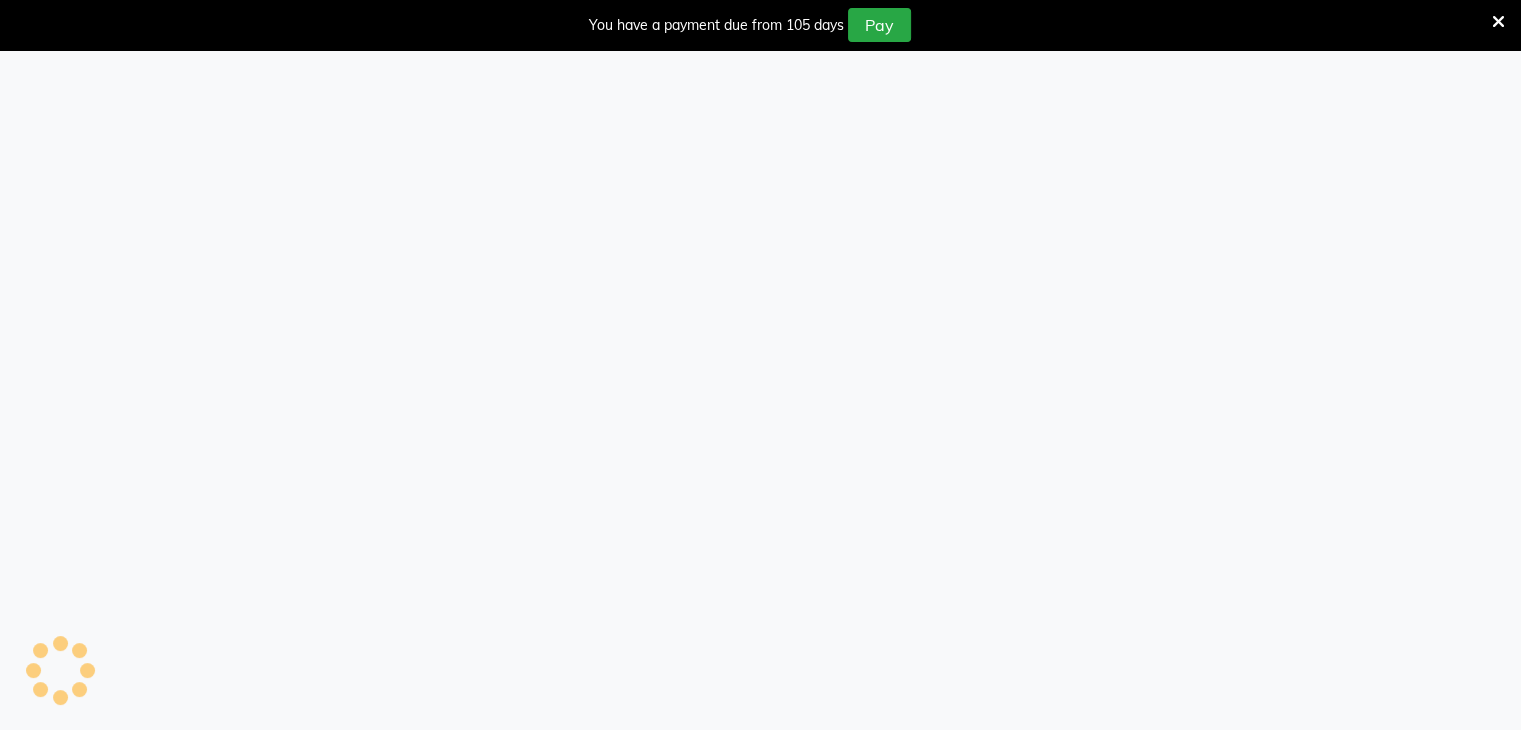 select on "83" 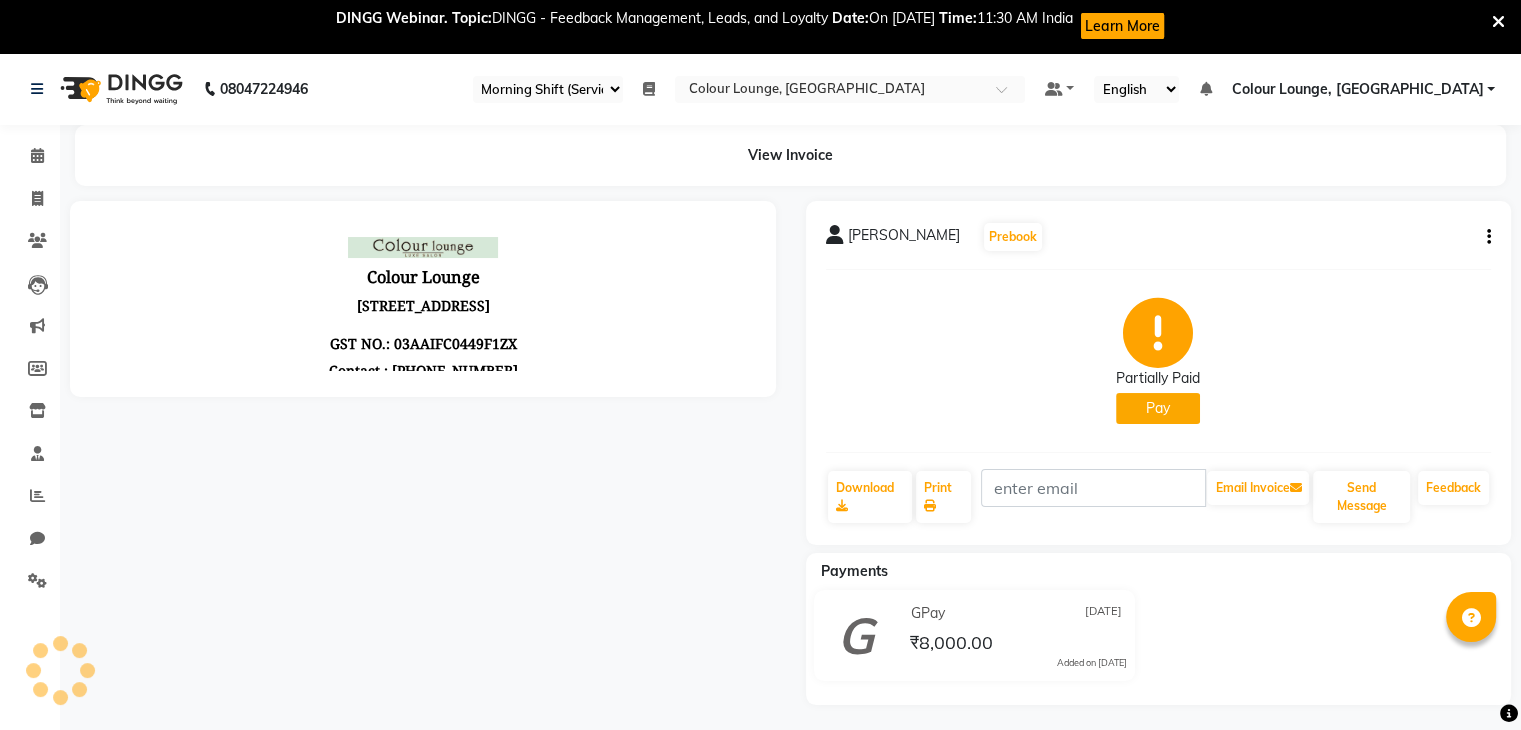 scroll, scrollTop: 0, scrollLeft: 0, axis: both 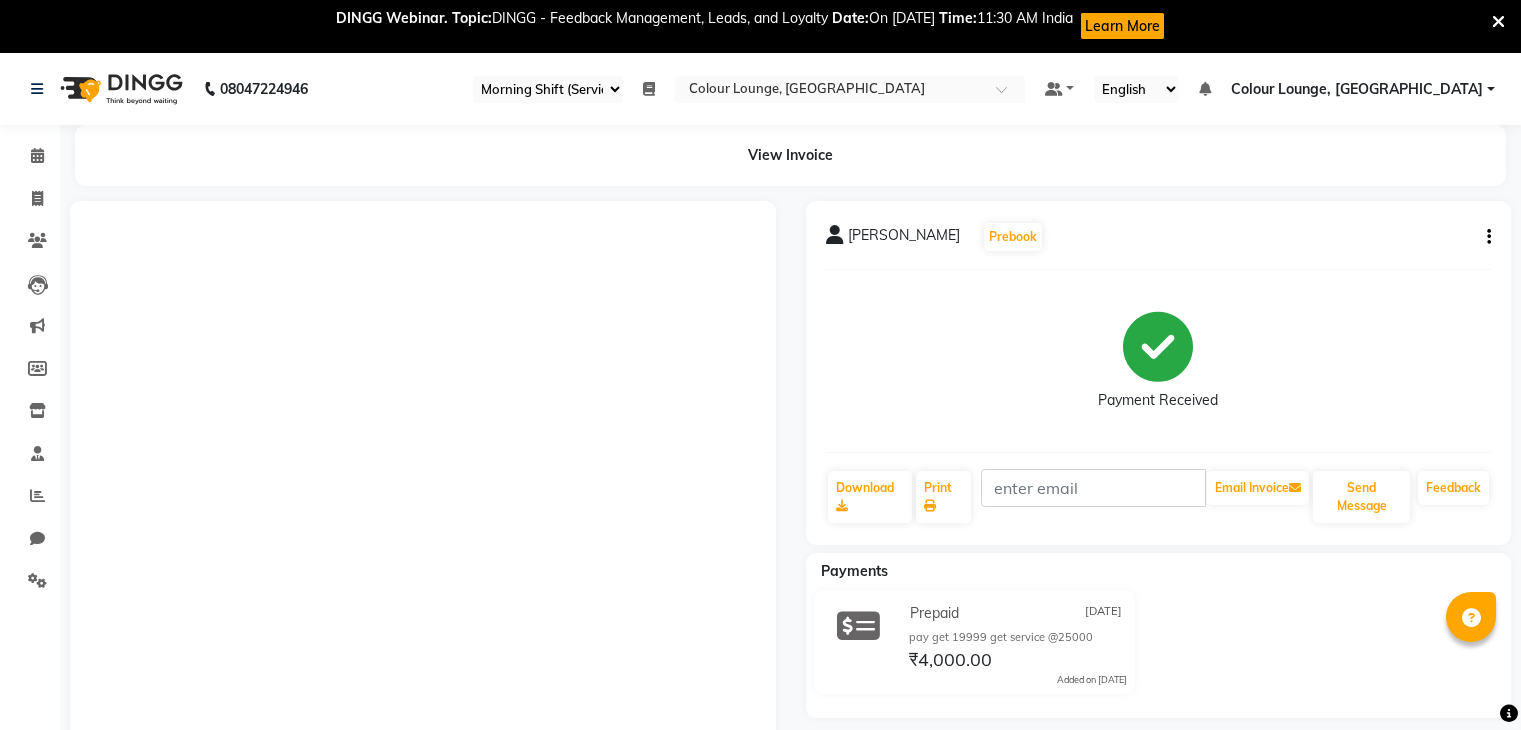 select on "83" 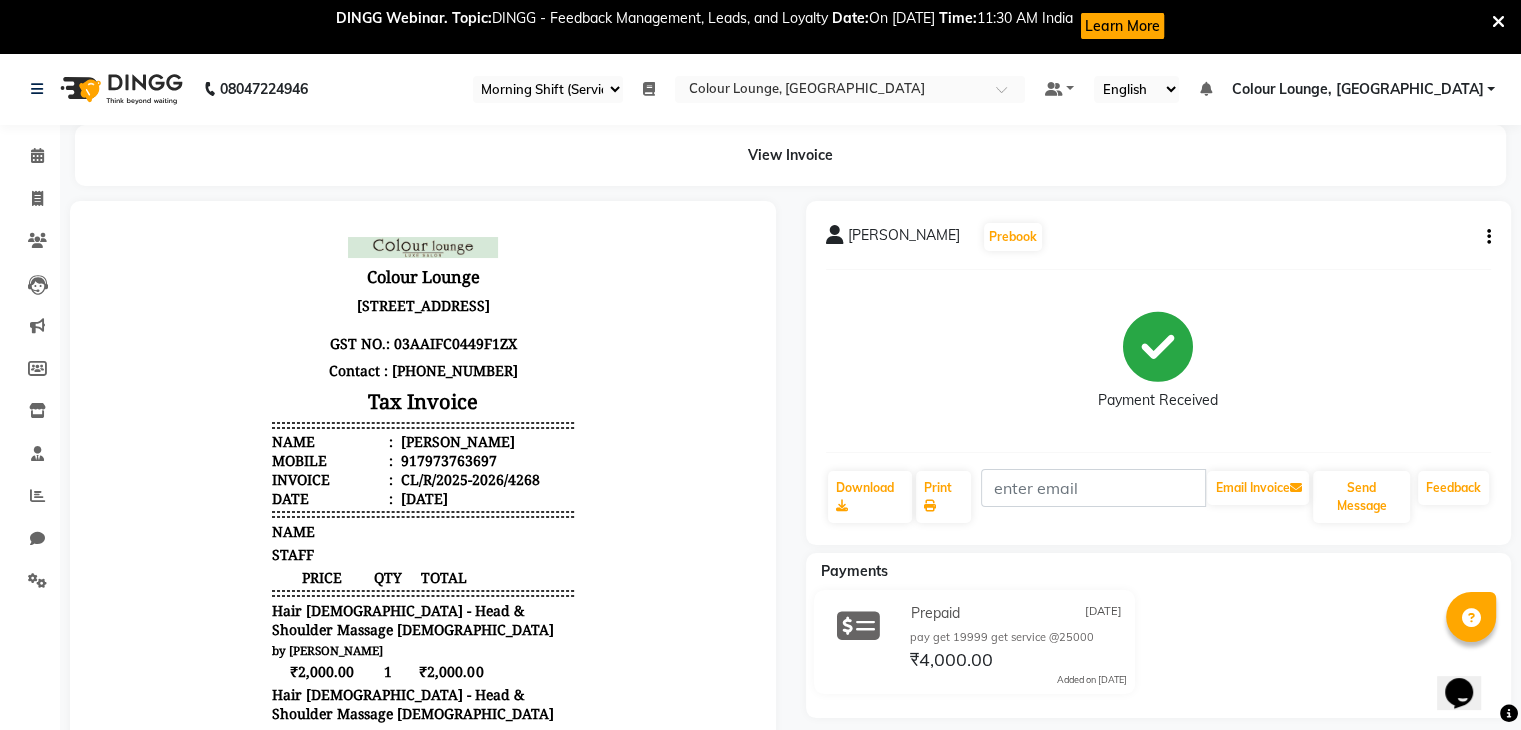 scroll, scrollTop: 0, scrollLeft: 0, axis: both 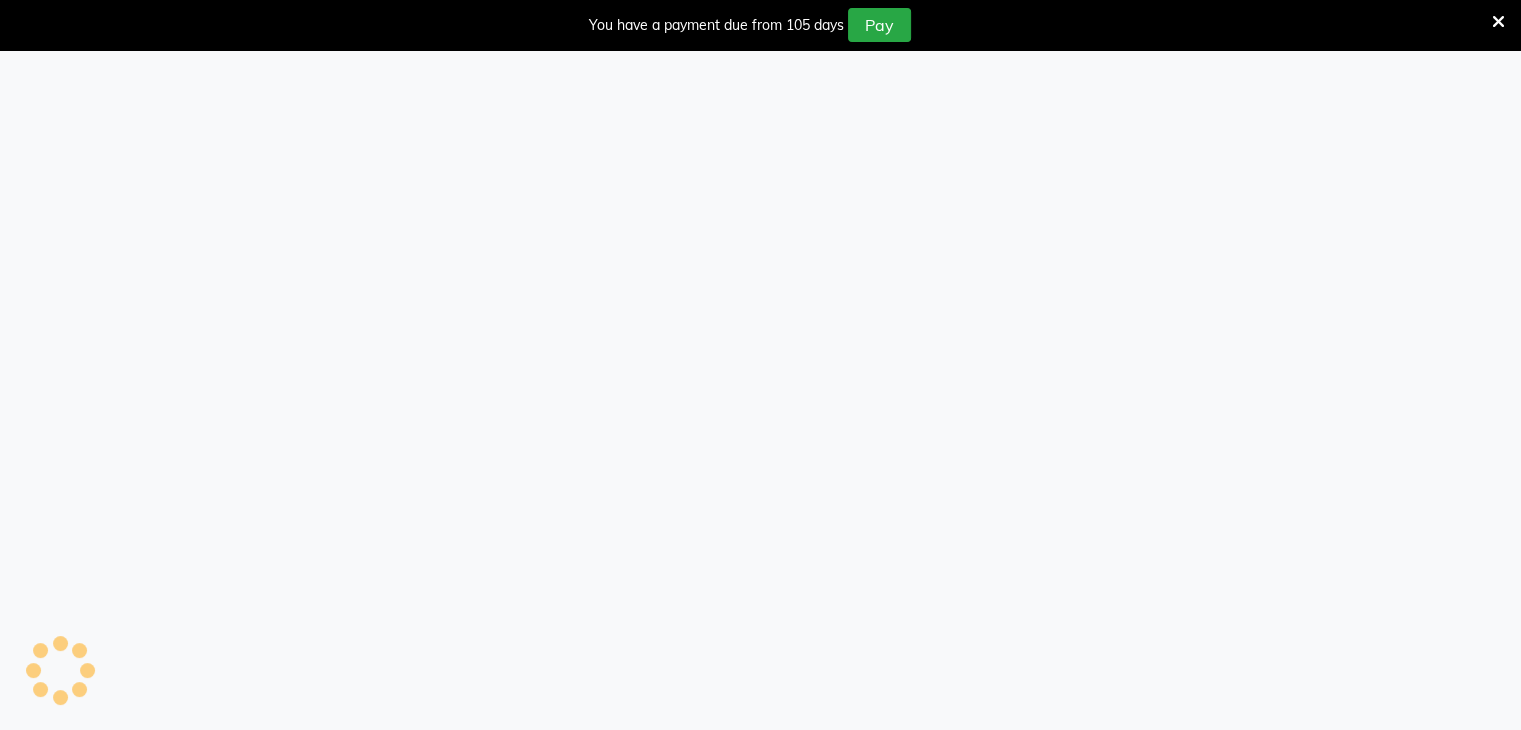 select on "83" 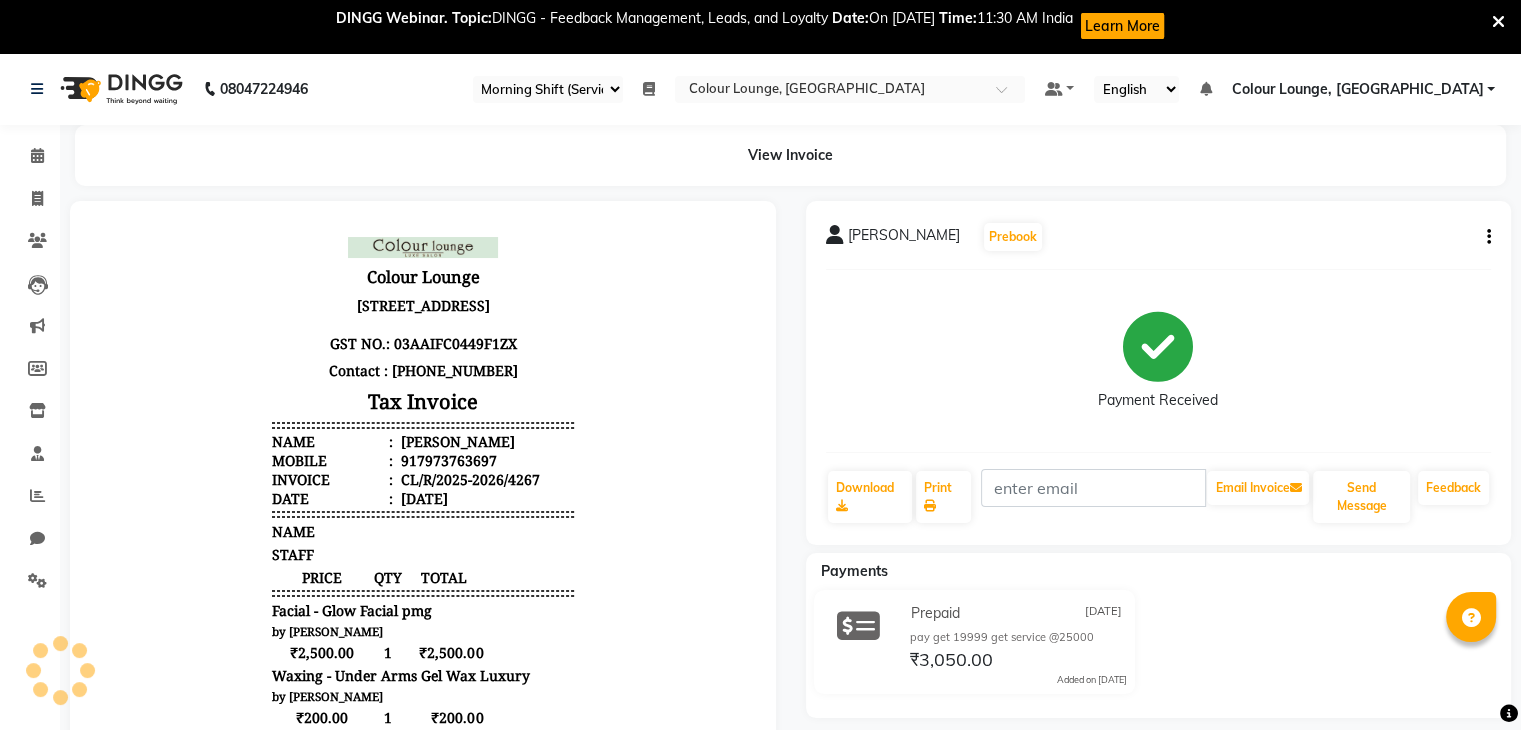 scroll, scrollTop: 0, scrollLeft: 0, axis: both 